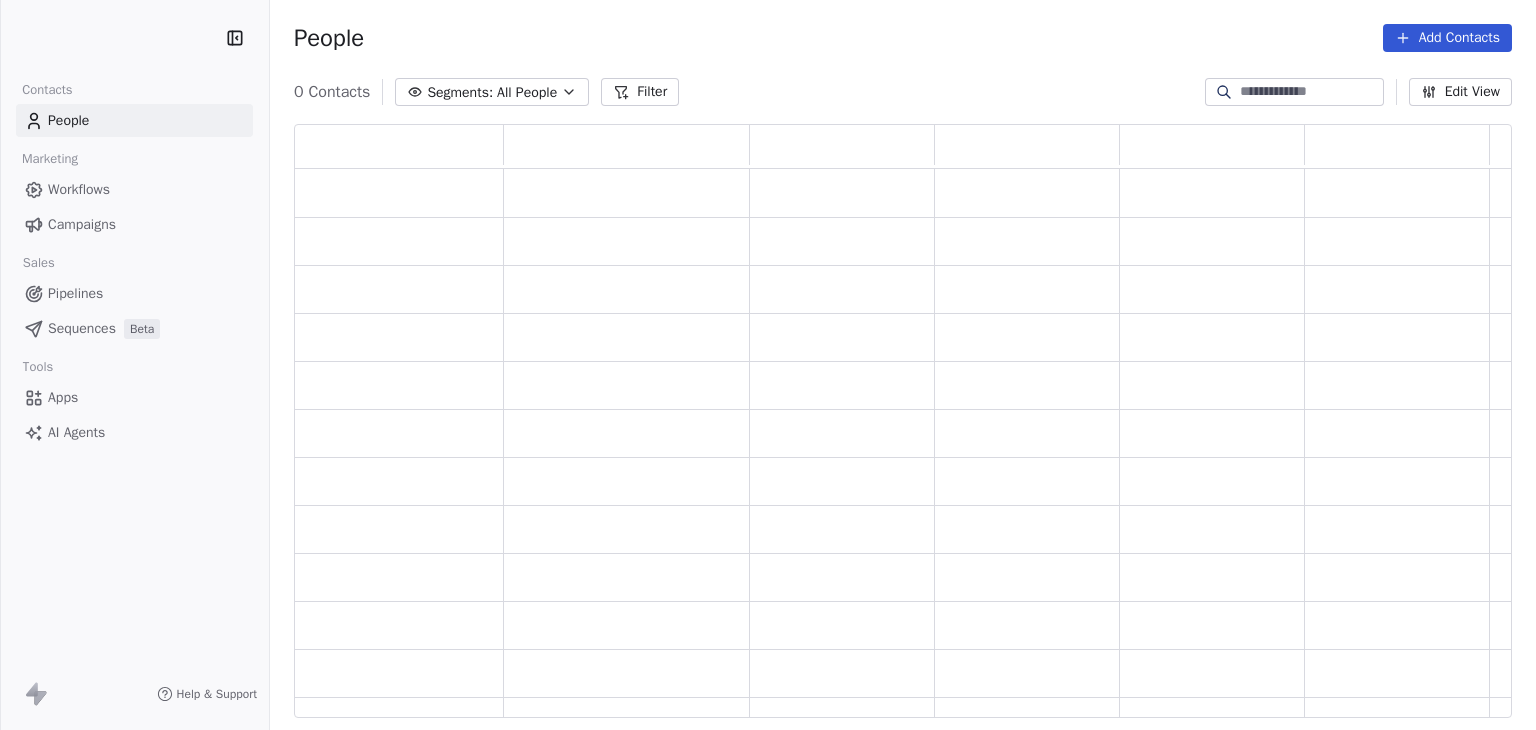 scroll, scrollTop: 0, scrollLeft: 0, axis: both 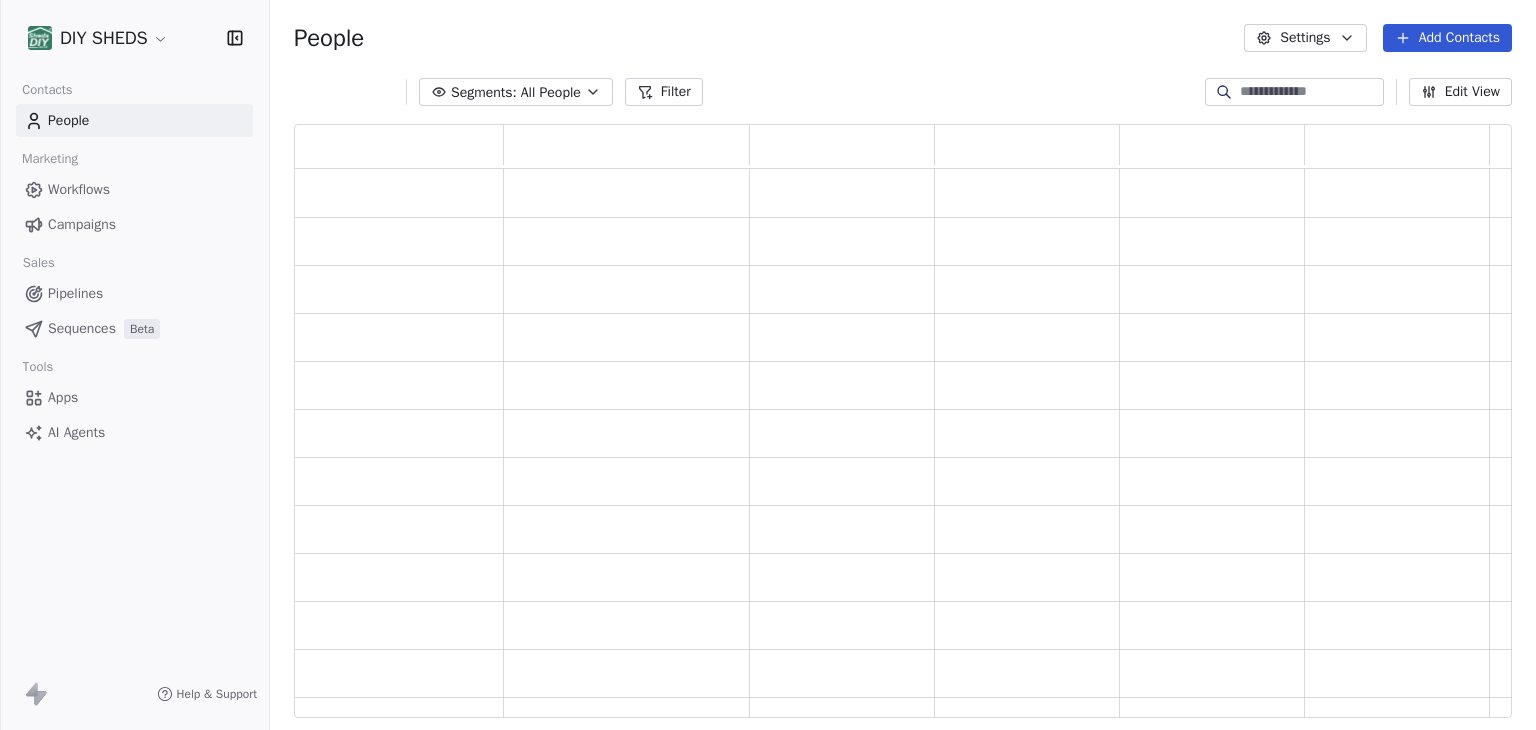 click on "DIY SHEDS Contacts People Marketing Workflows Campaigns Sales Pipelines Sequences Beta Tools Apps AI Agents Help & Support People Settings  Add Contacts Segments: All People Filter  Edit View Tag Add to Sequence Export" at bounding box center (768, 365) 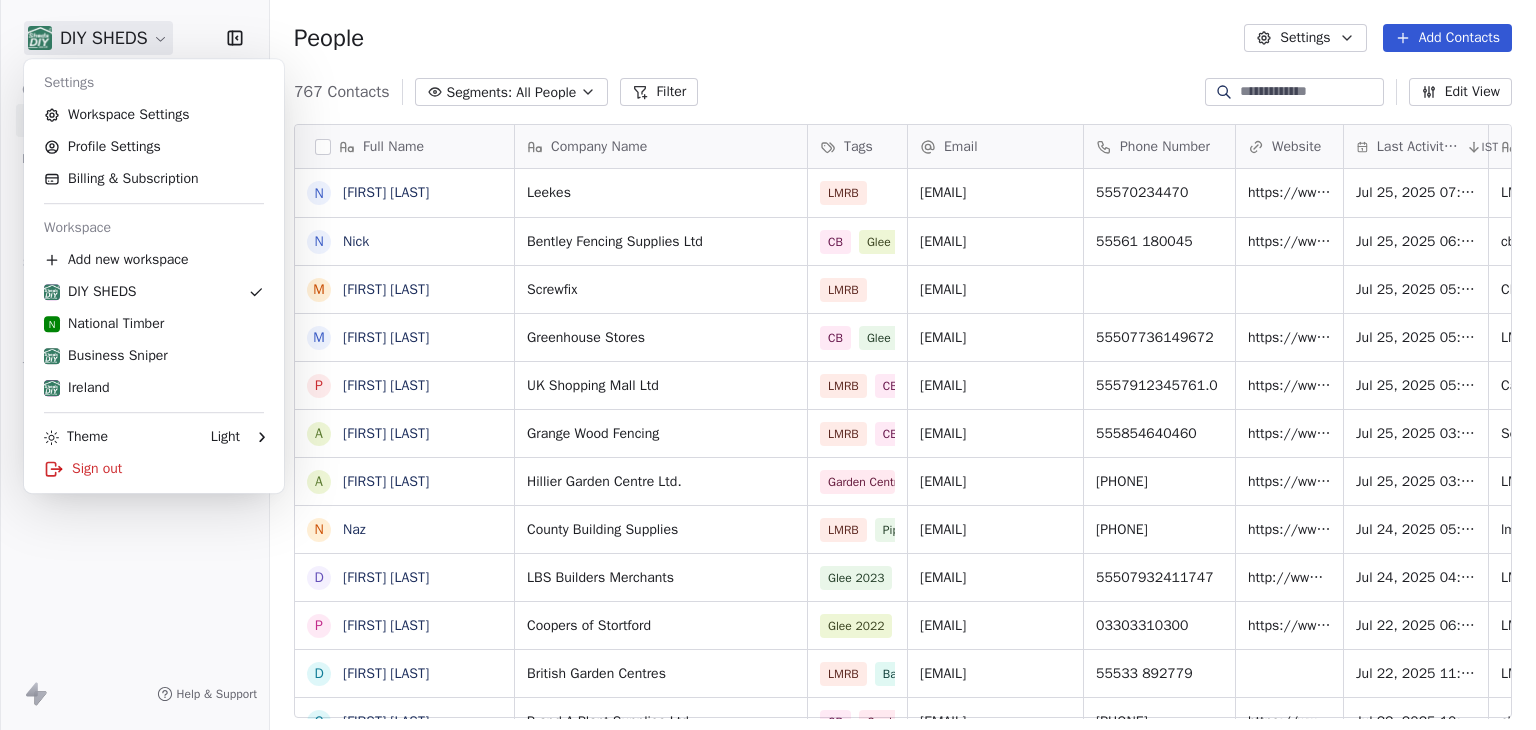scroll, scrollTop: 16, scrollLeft: 16, axis: both 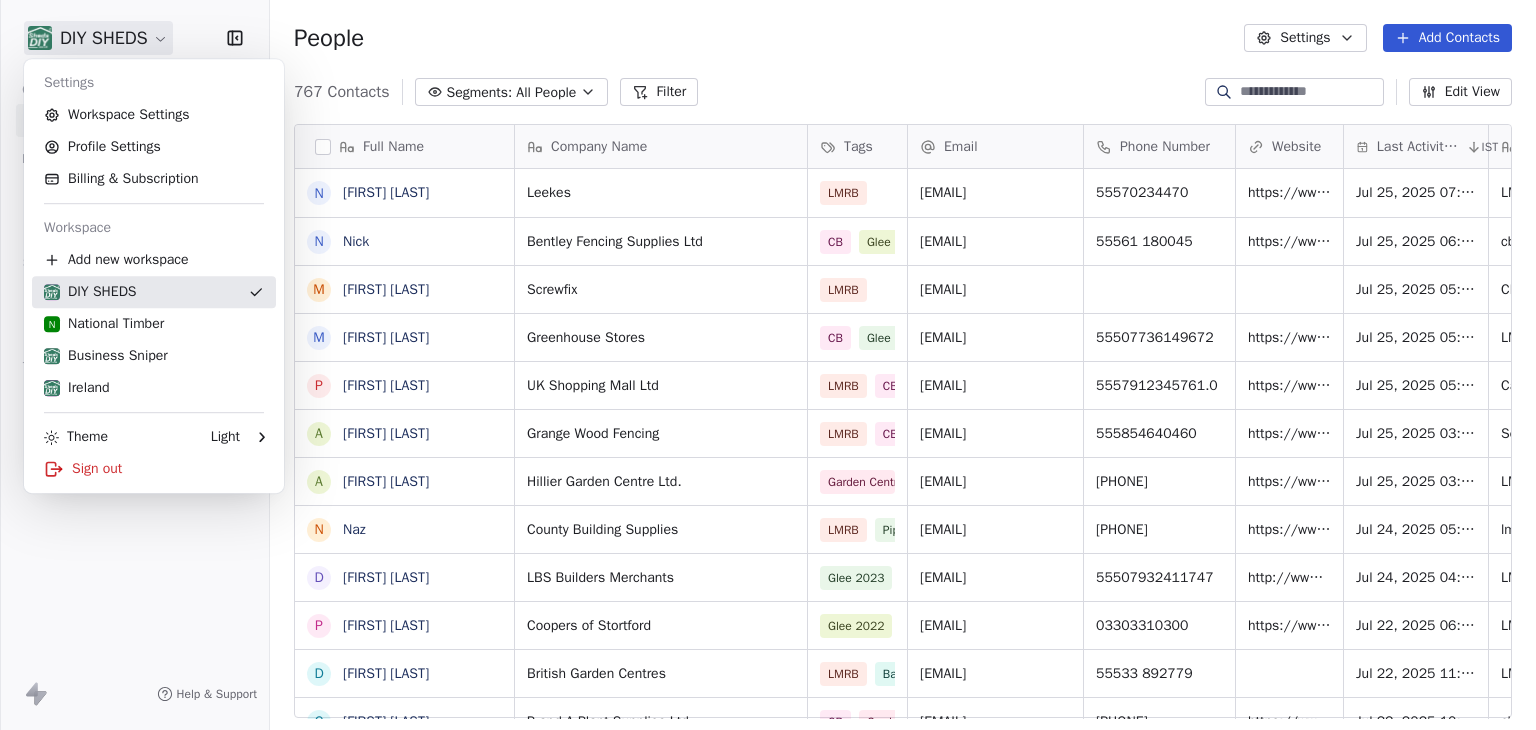 click on "DIY SHEDS" at bounding box center [154, 292] 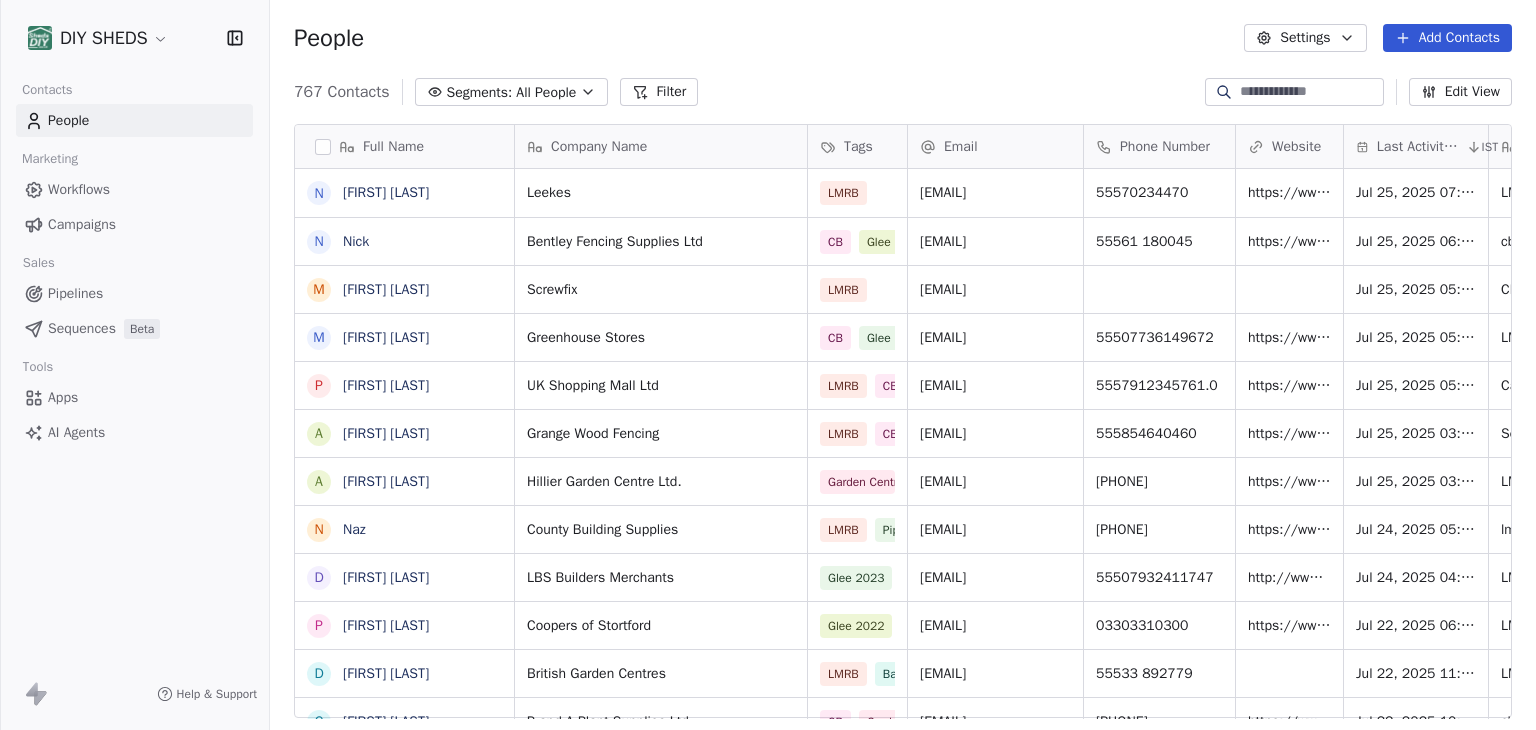 click at bounding box center (1294, 92) 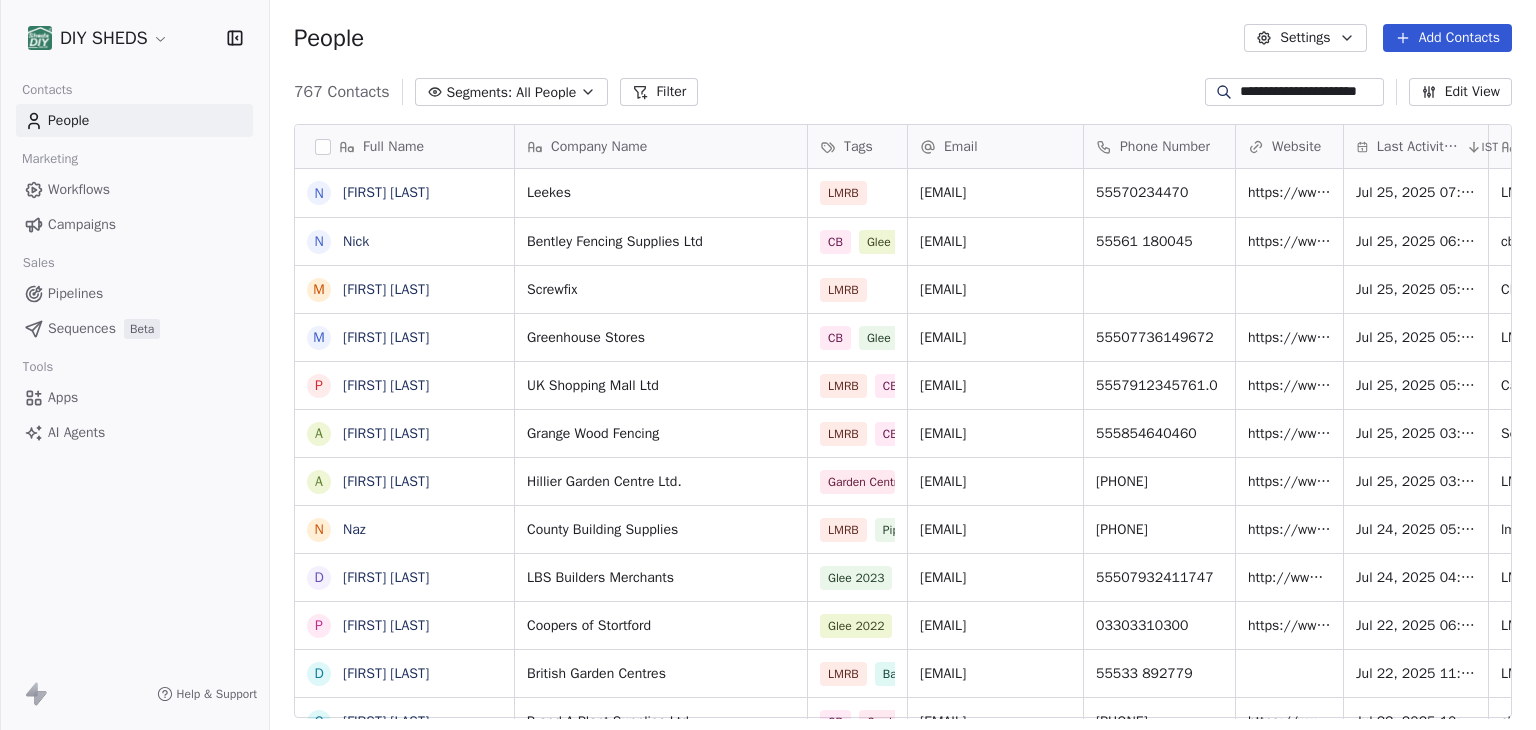 scroll, scrollTop: 0, scrollLeft: 11, axis: horizontal 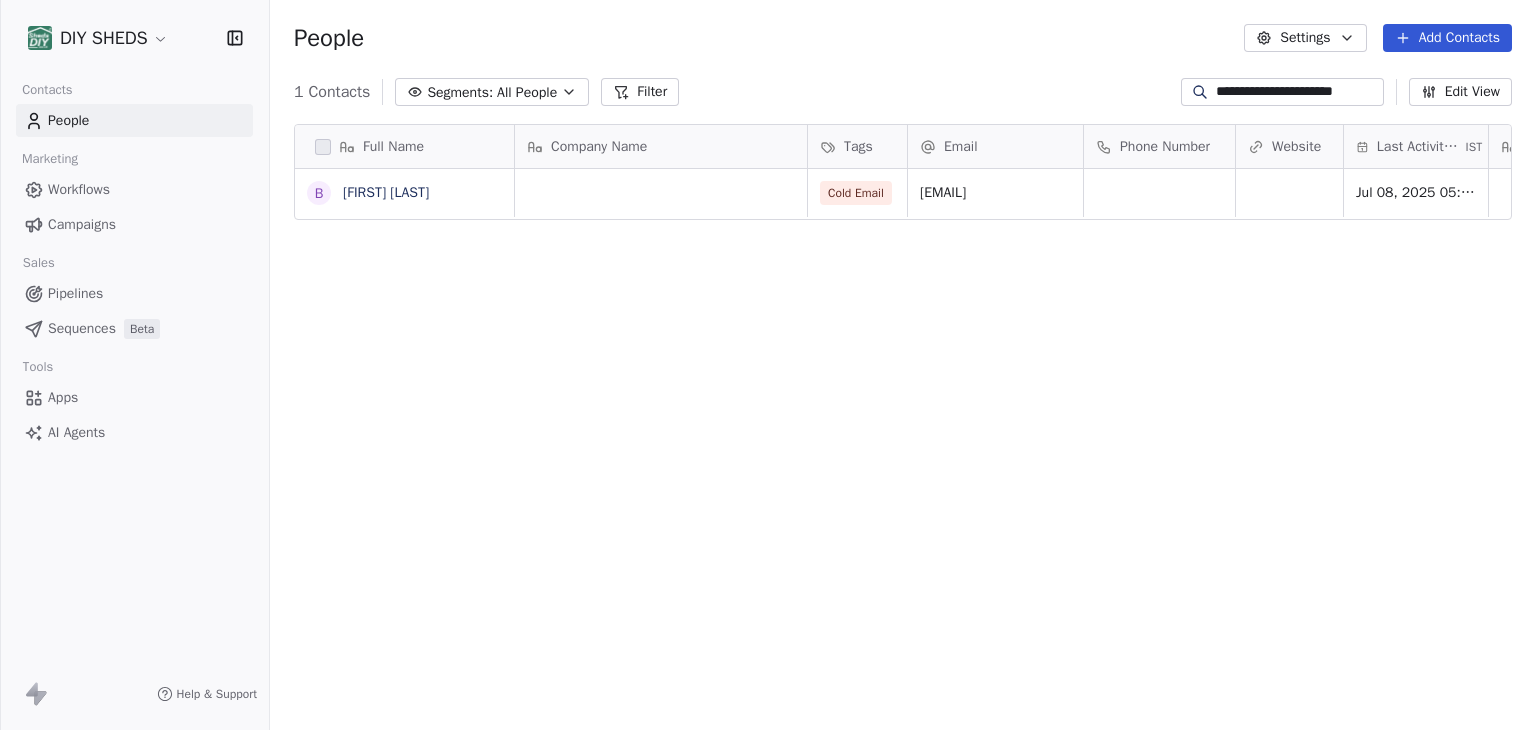 type on "**********" 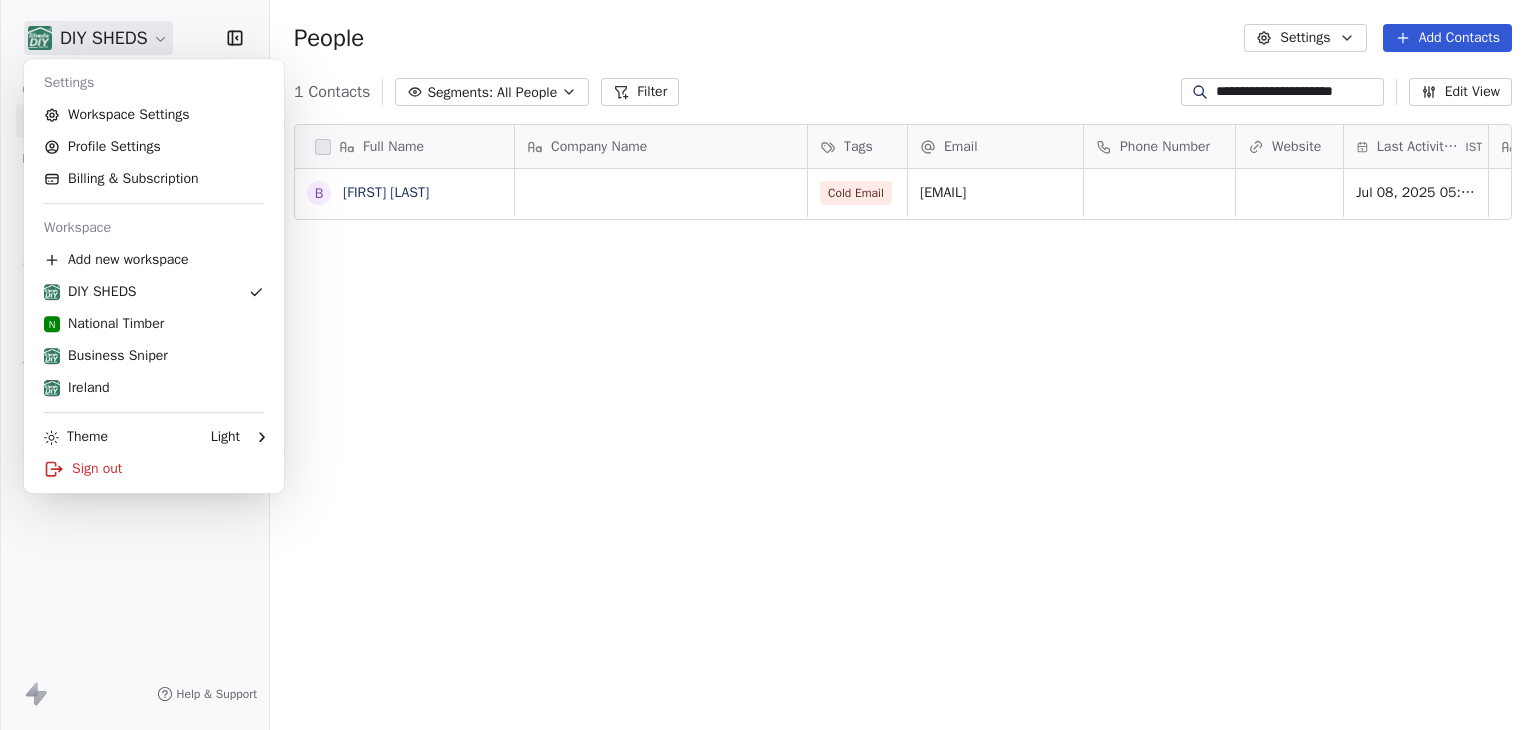 scroll, scrollTop: 0, scrollLeft: 0, axis: both 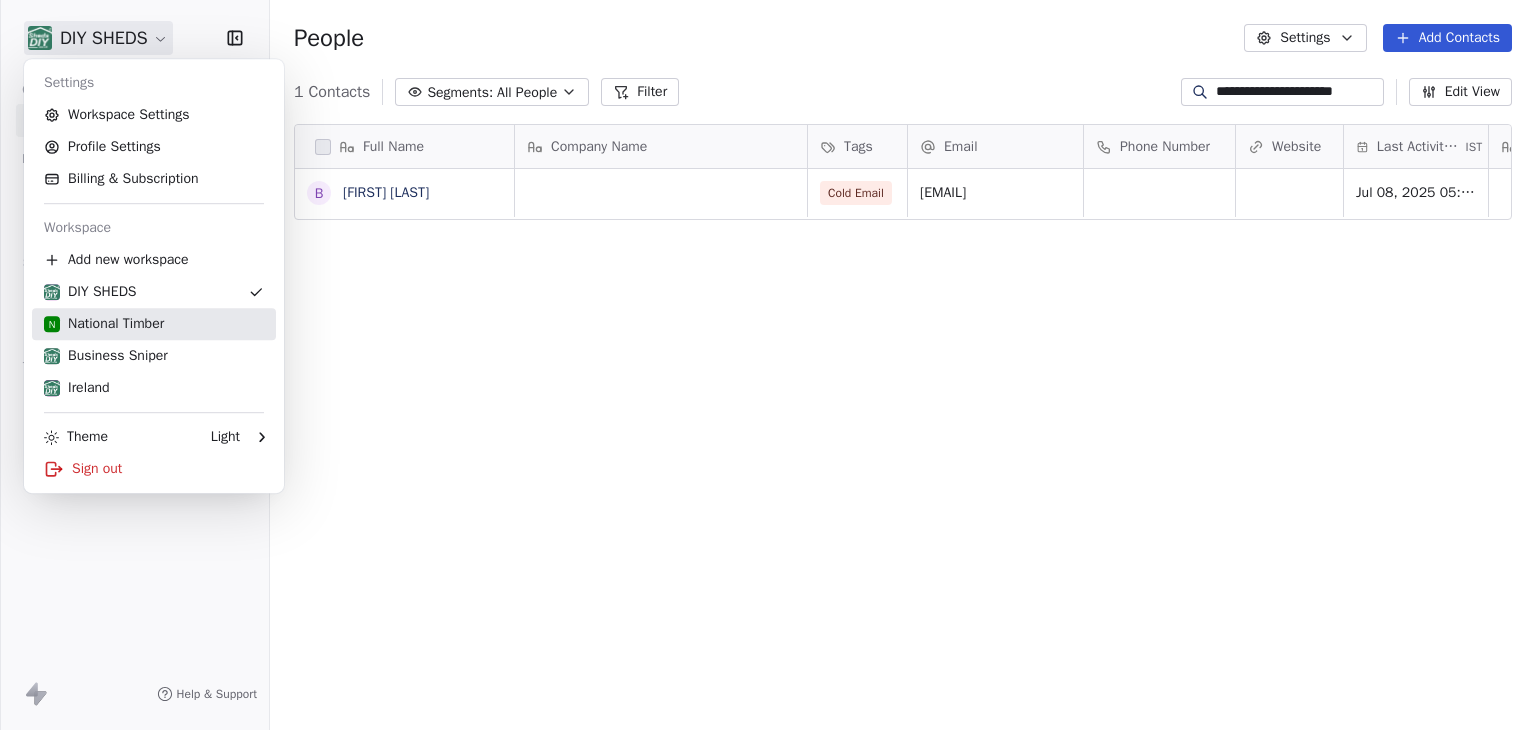 click on "N National Timber" at bounding box center [104, 324] 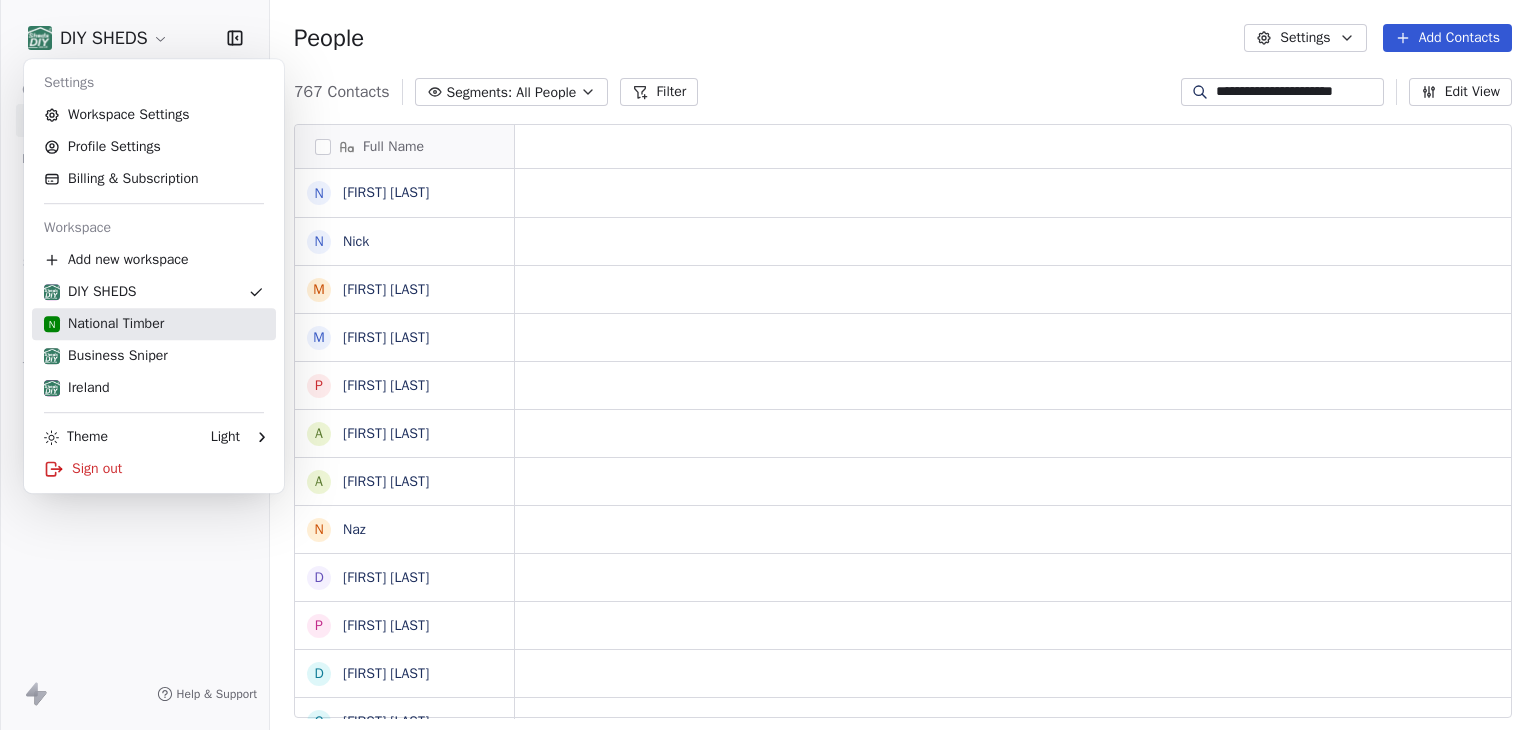 type 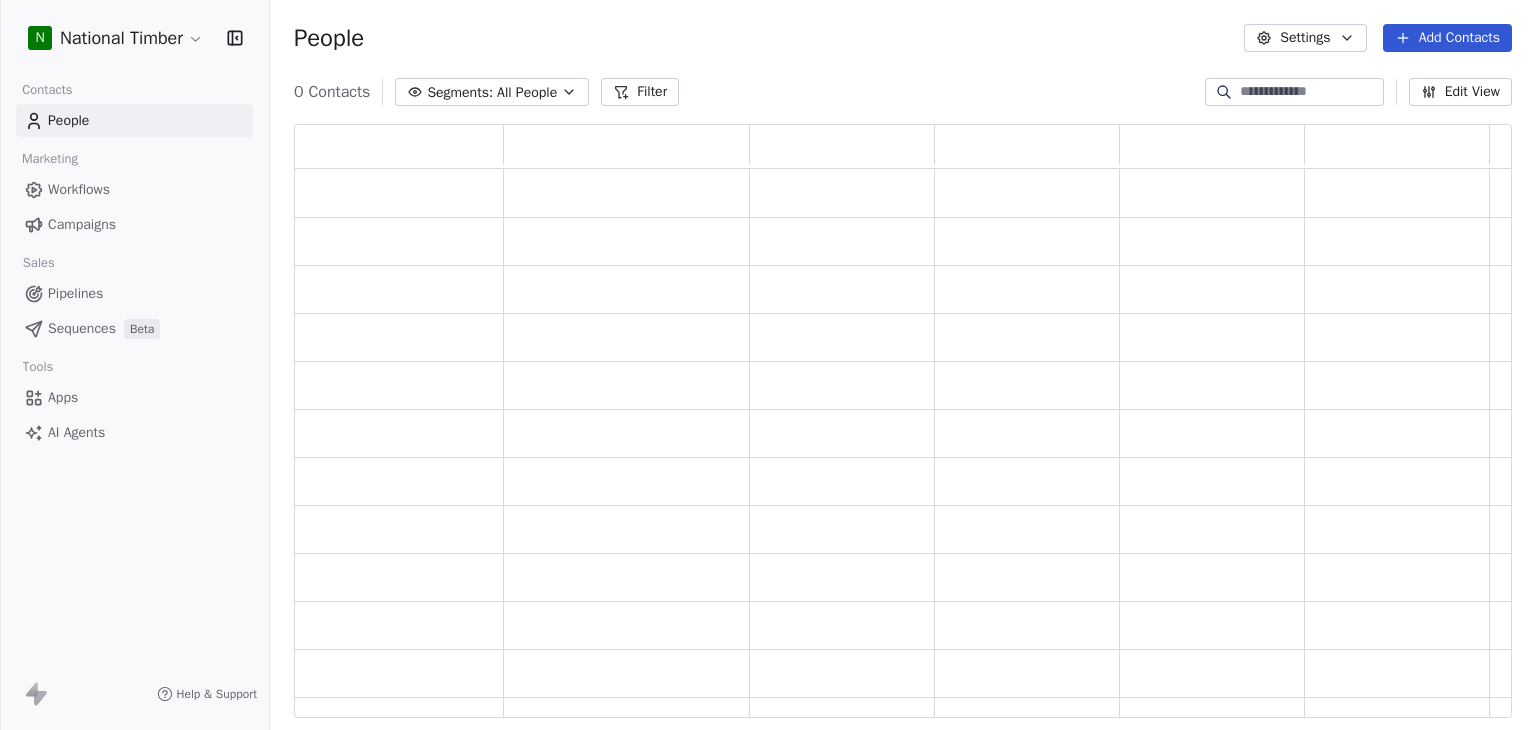 scroll, scrollTop: 16, scrollLeft: 16, axis: both 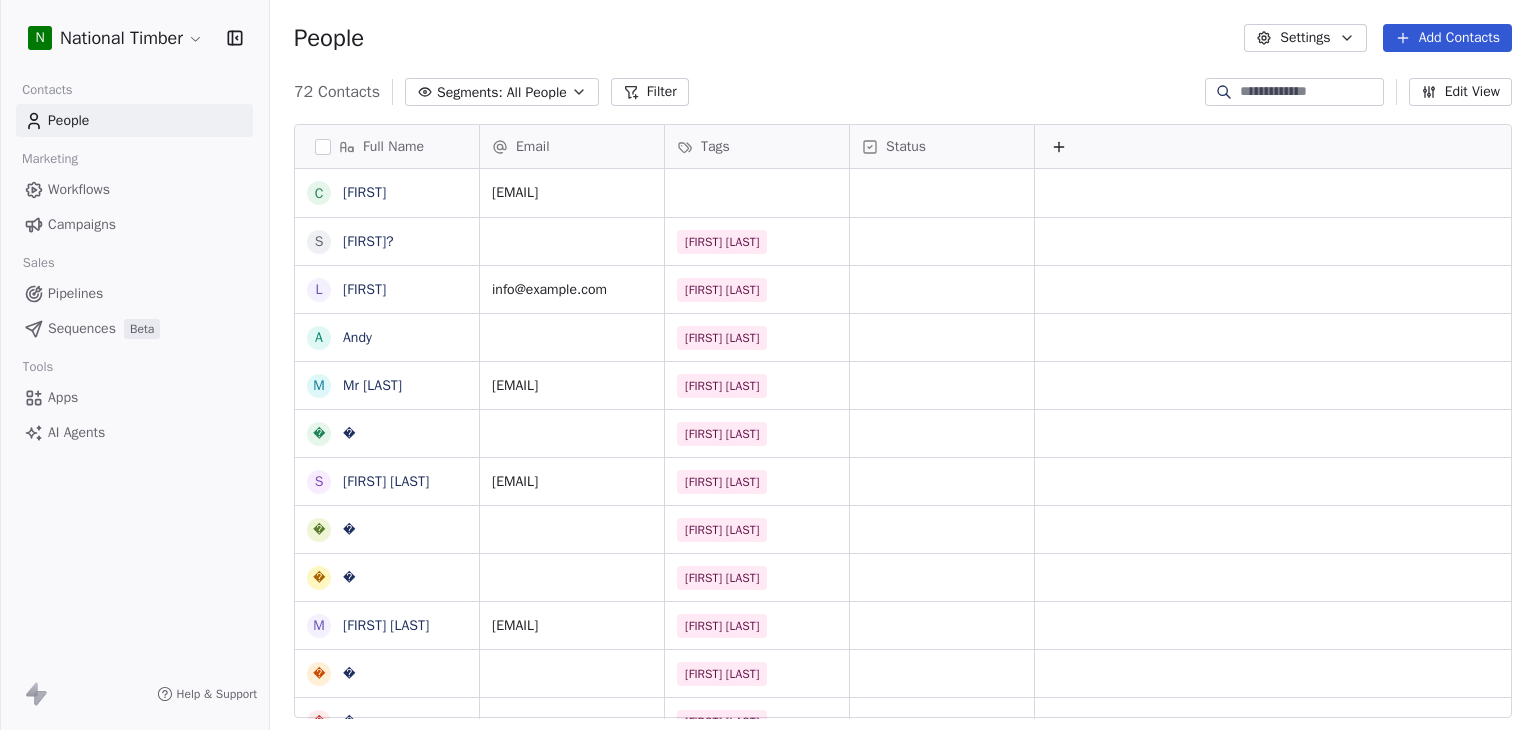 click at bounding box center [1310, 92] 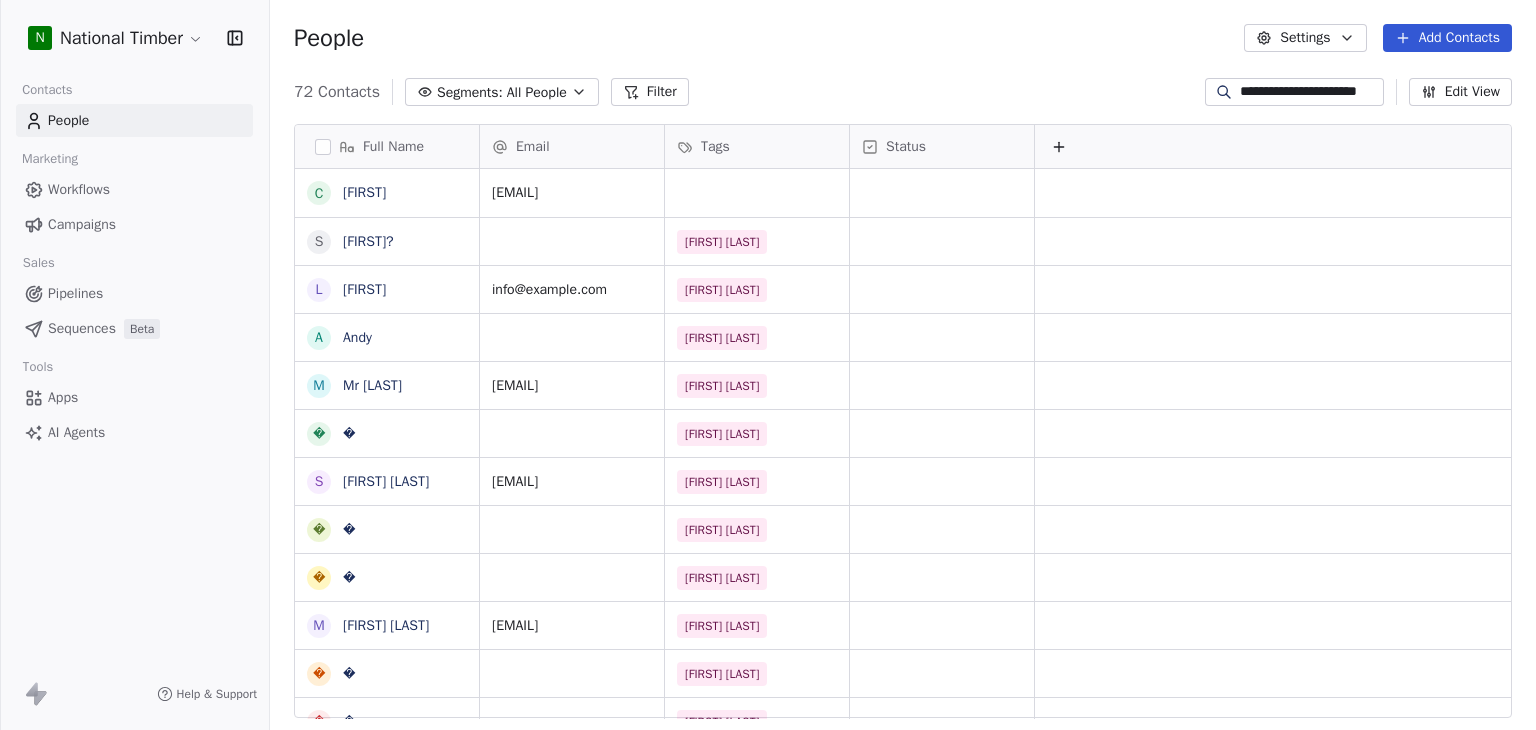 scroll, scrollTop: 0, scrollLeft: 11, axis: horizontal 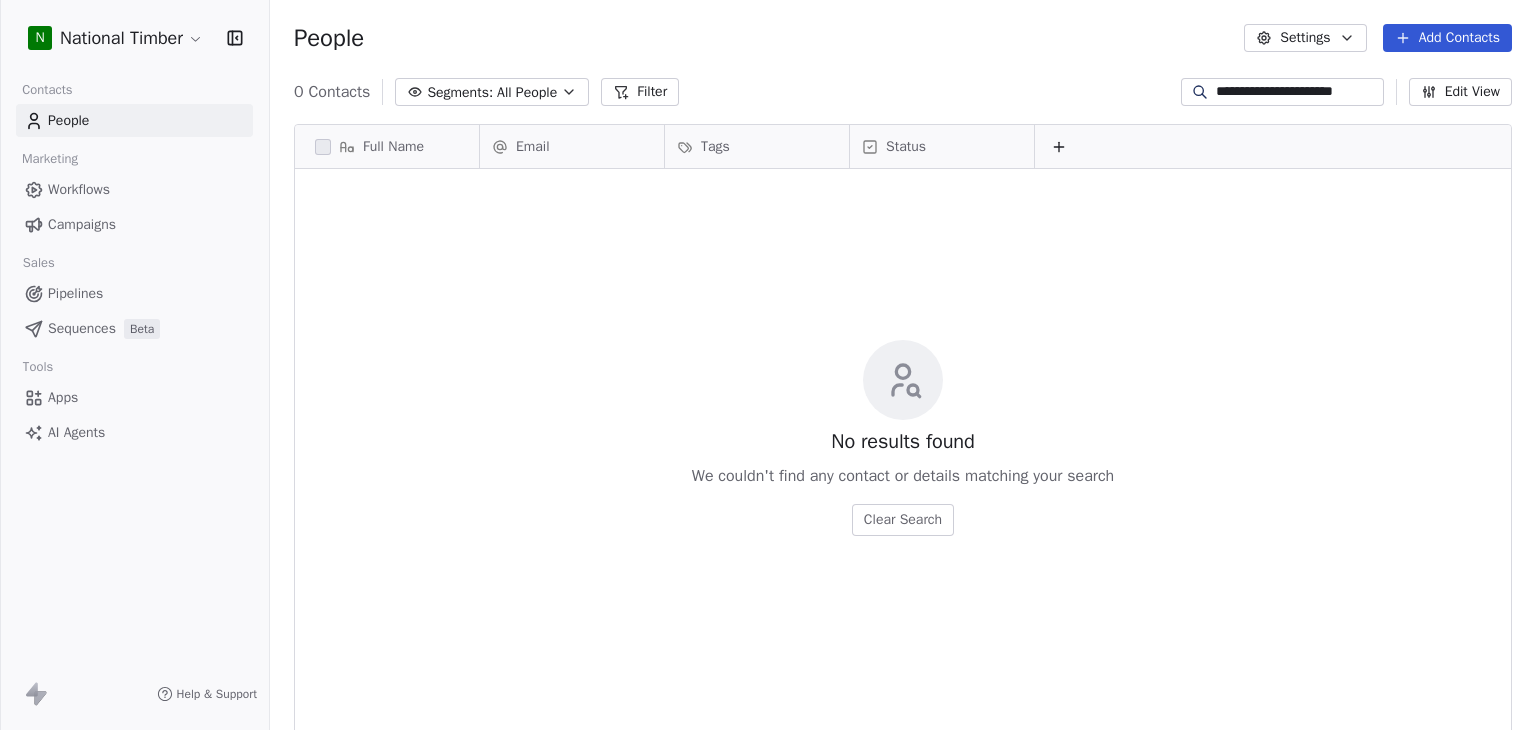 type on "**********" 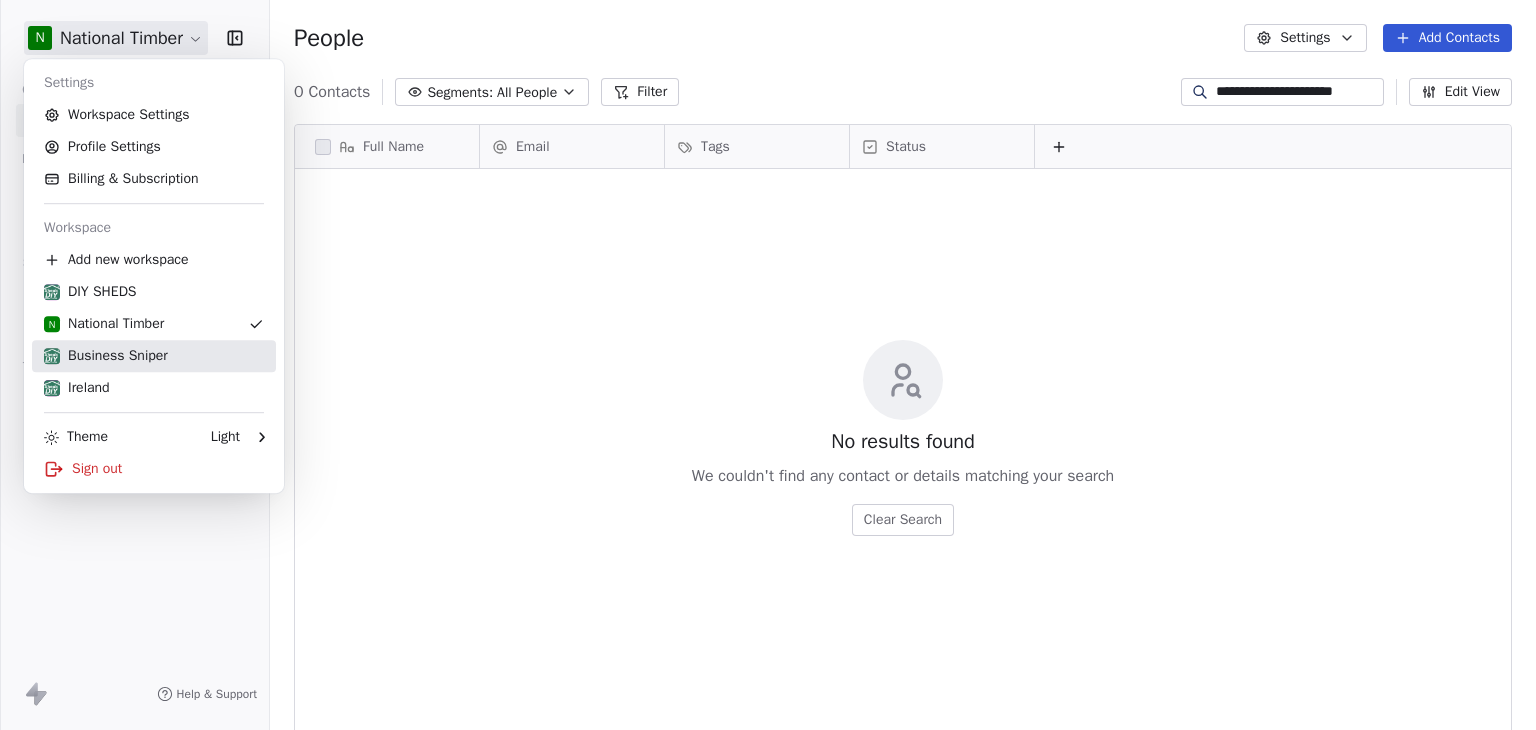 click on "Business Sniper" at bounding box center [154, 356] 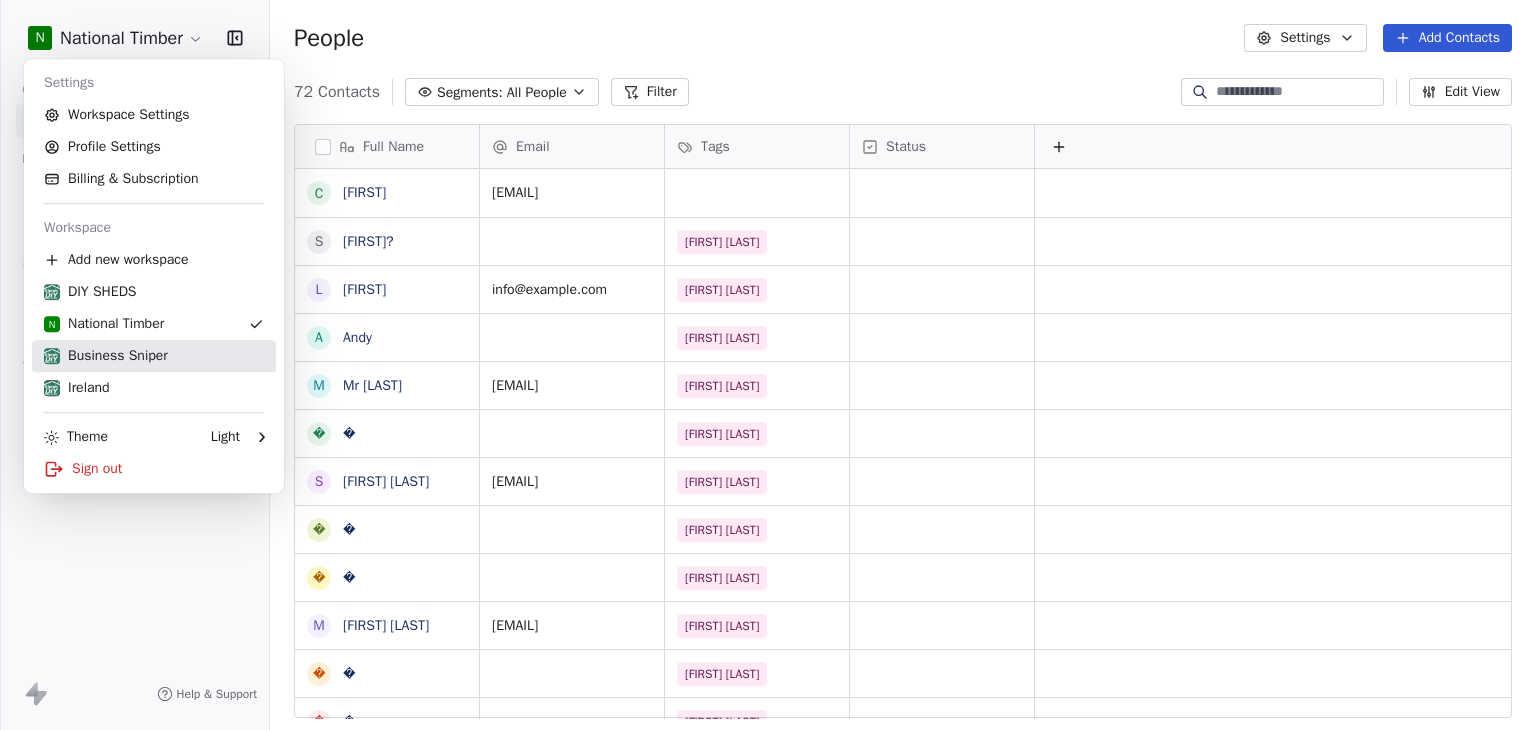 scroll, scrollTop: 0, scrollLeft: 0, axis: both 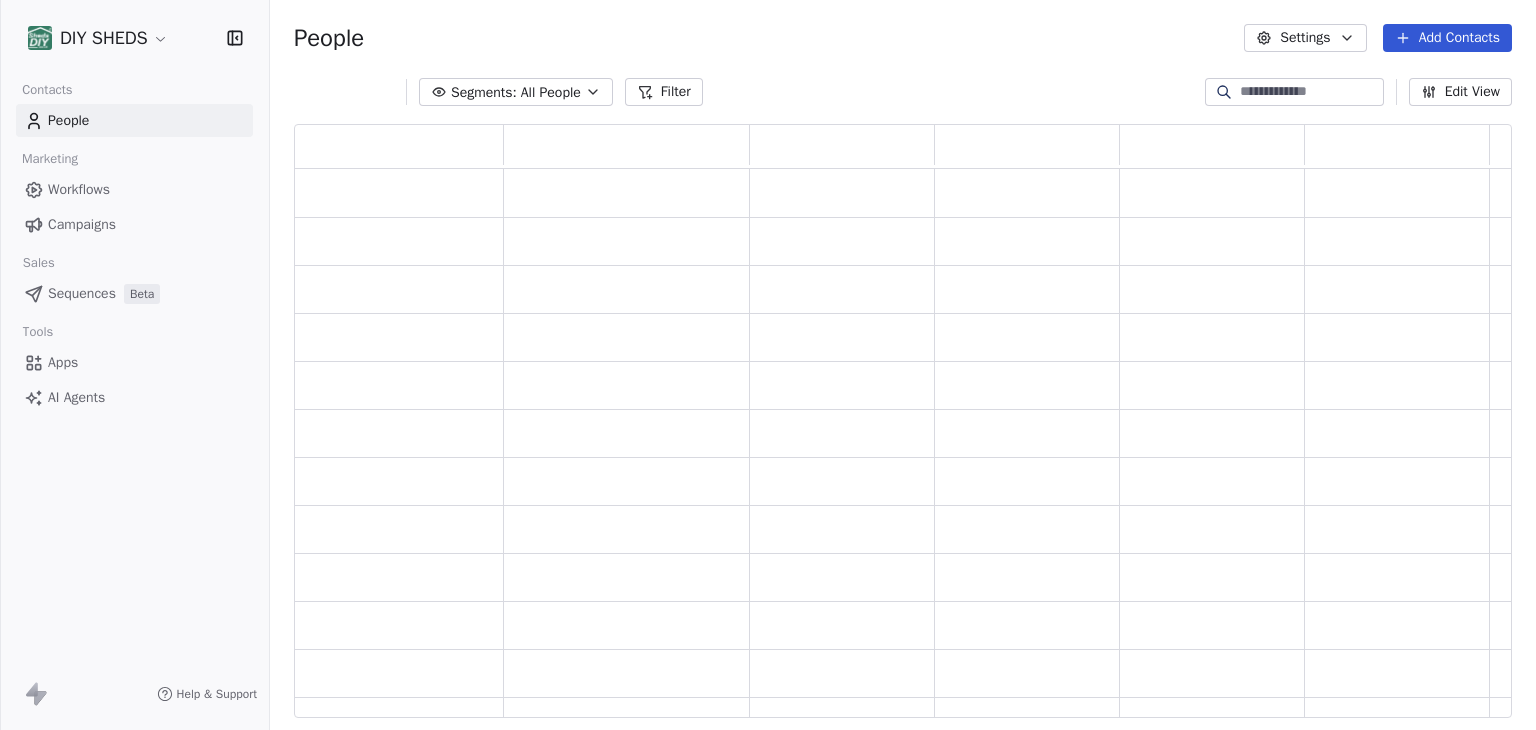 click on "Segments: All People Filter  Edit View" at bounding box center (903, 92) 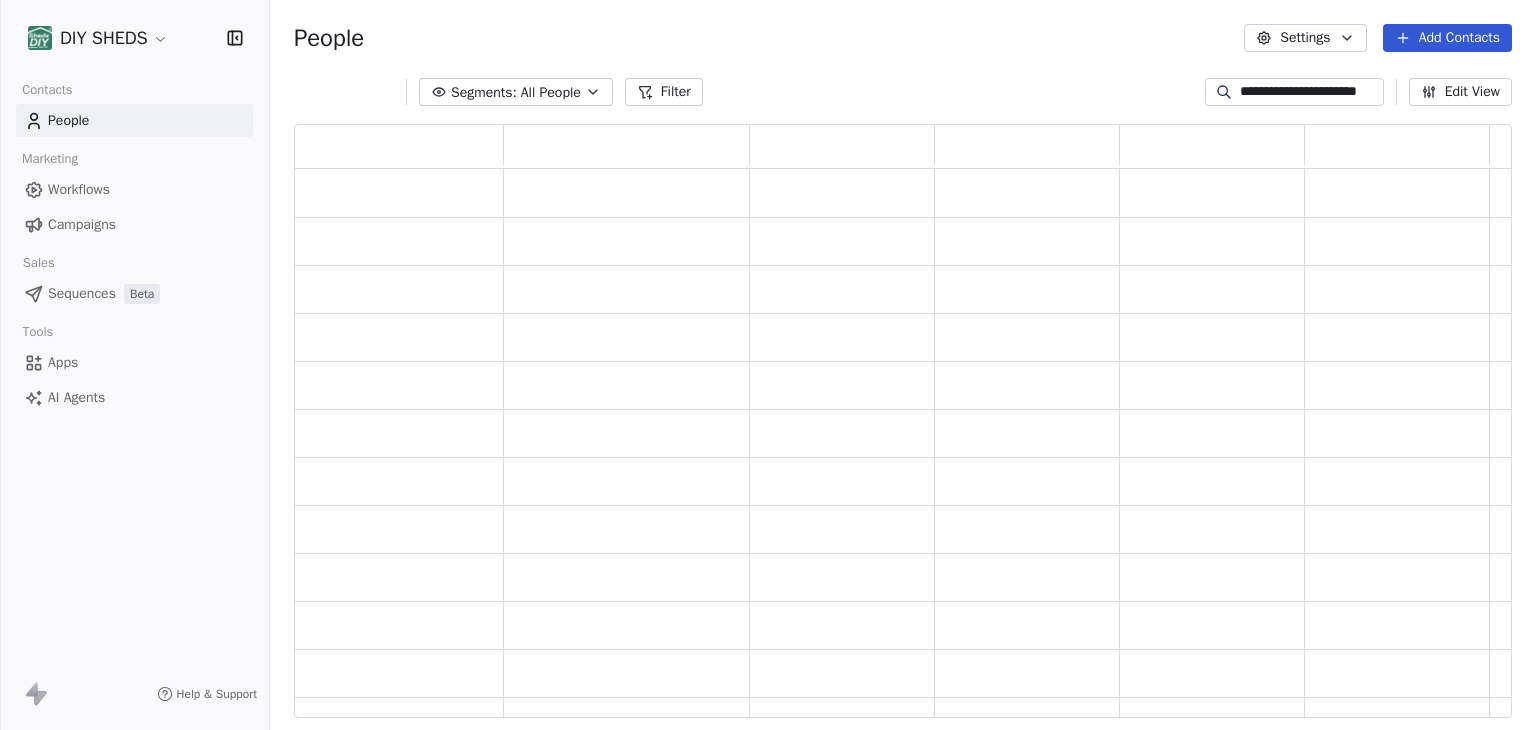 scroll, scrollTop: 0, scrollLeft: 11, axis: horizontal 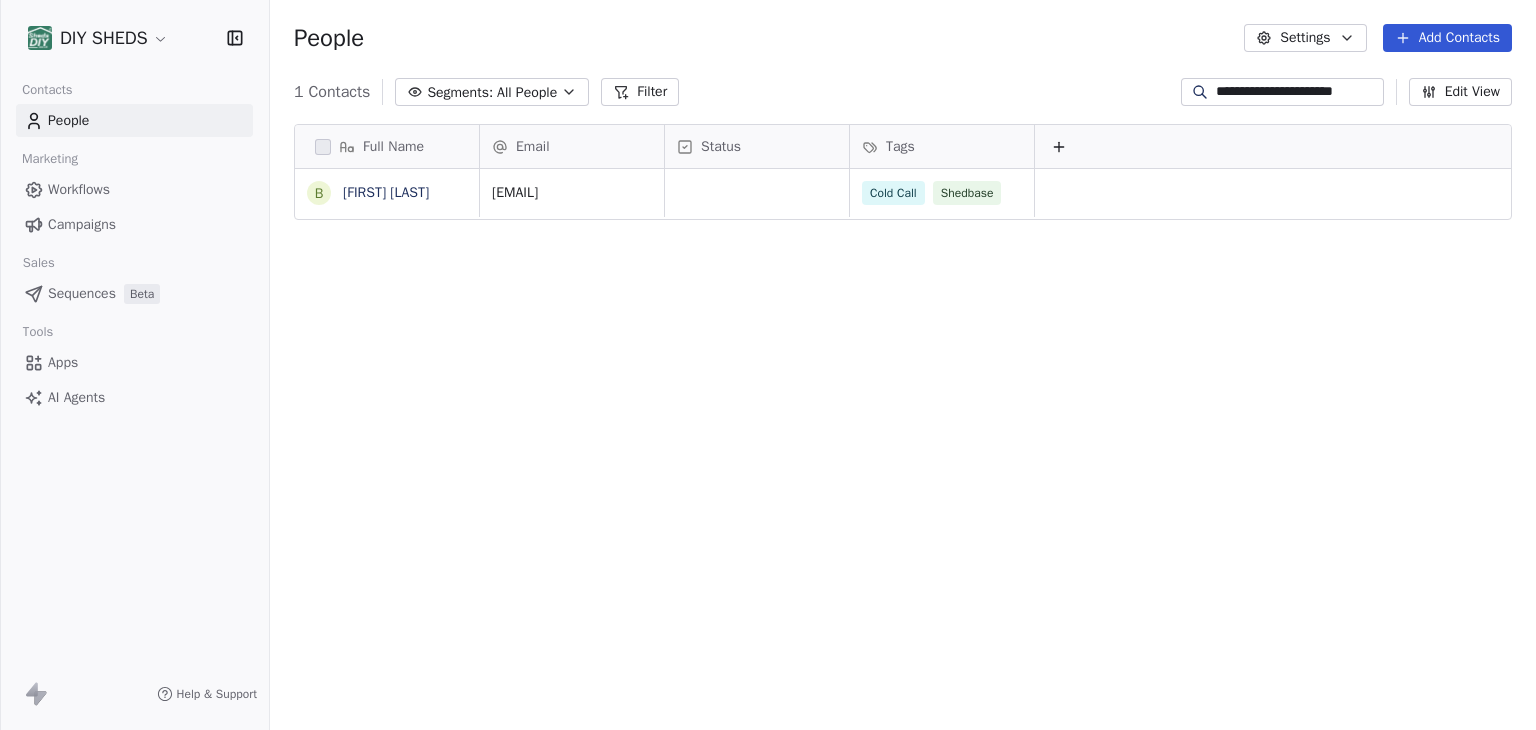 type on "**********" 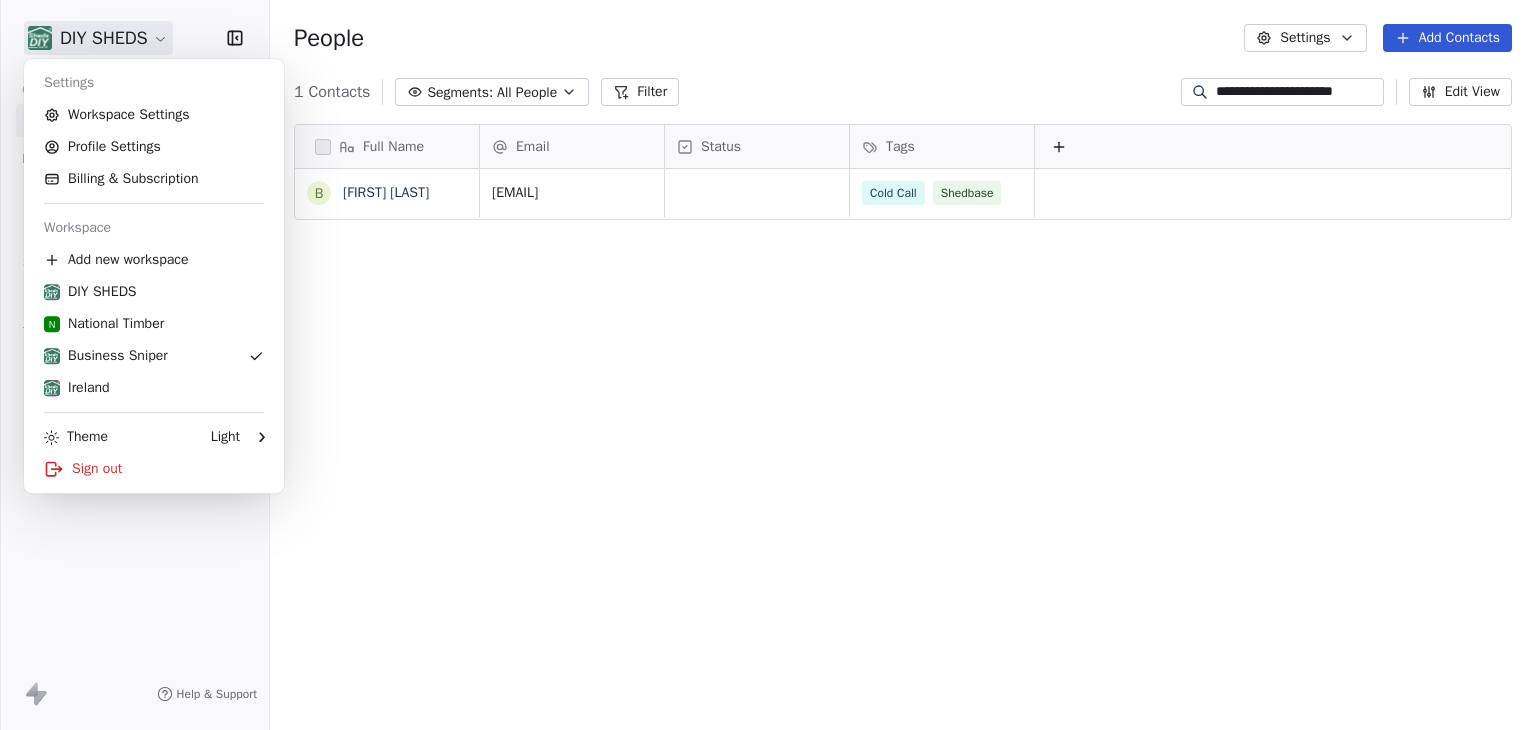 click on "**********" at bounding box center [768, 365] 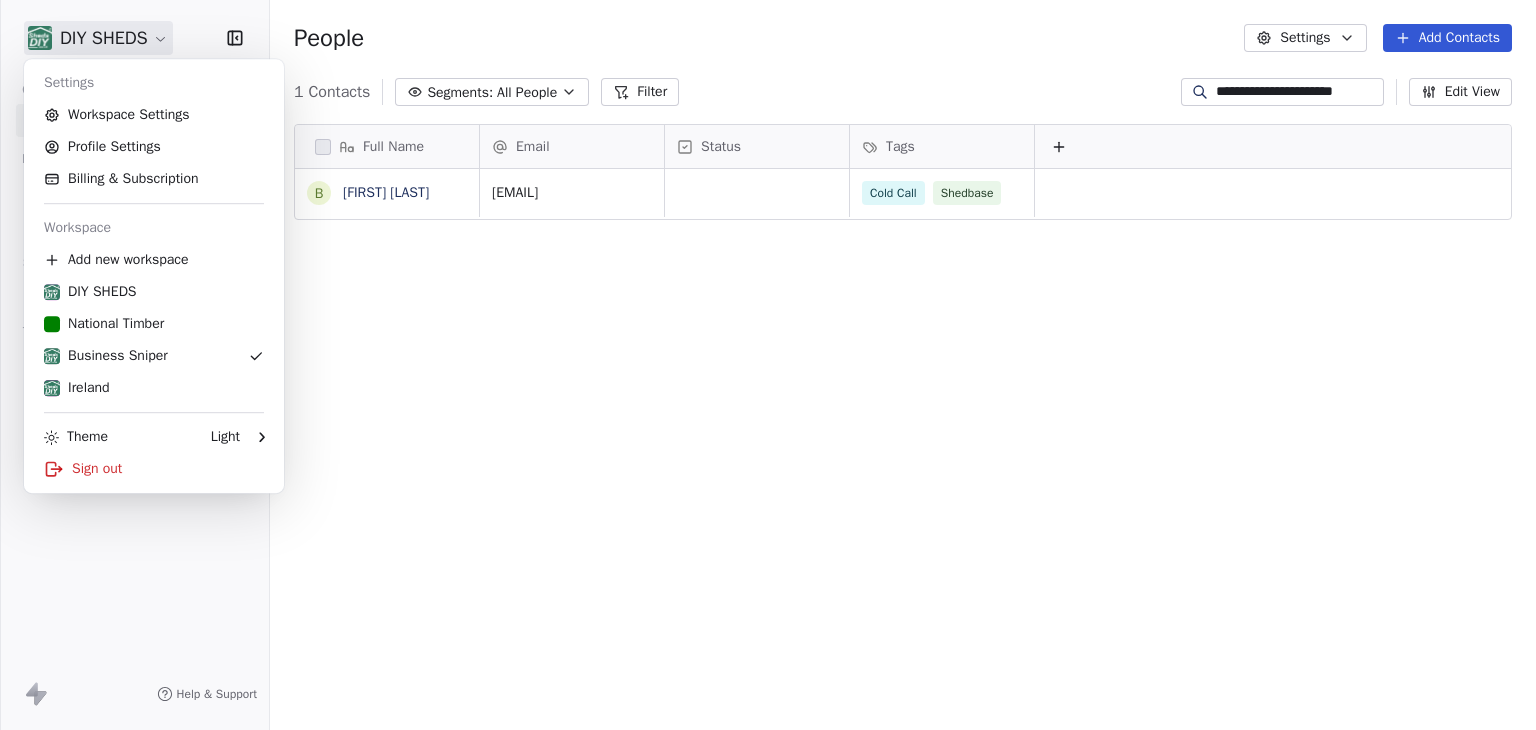 click on "**********" at bounding box center [768, 365] 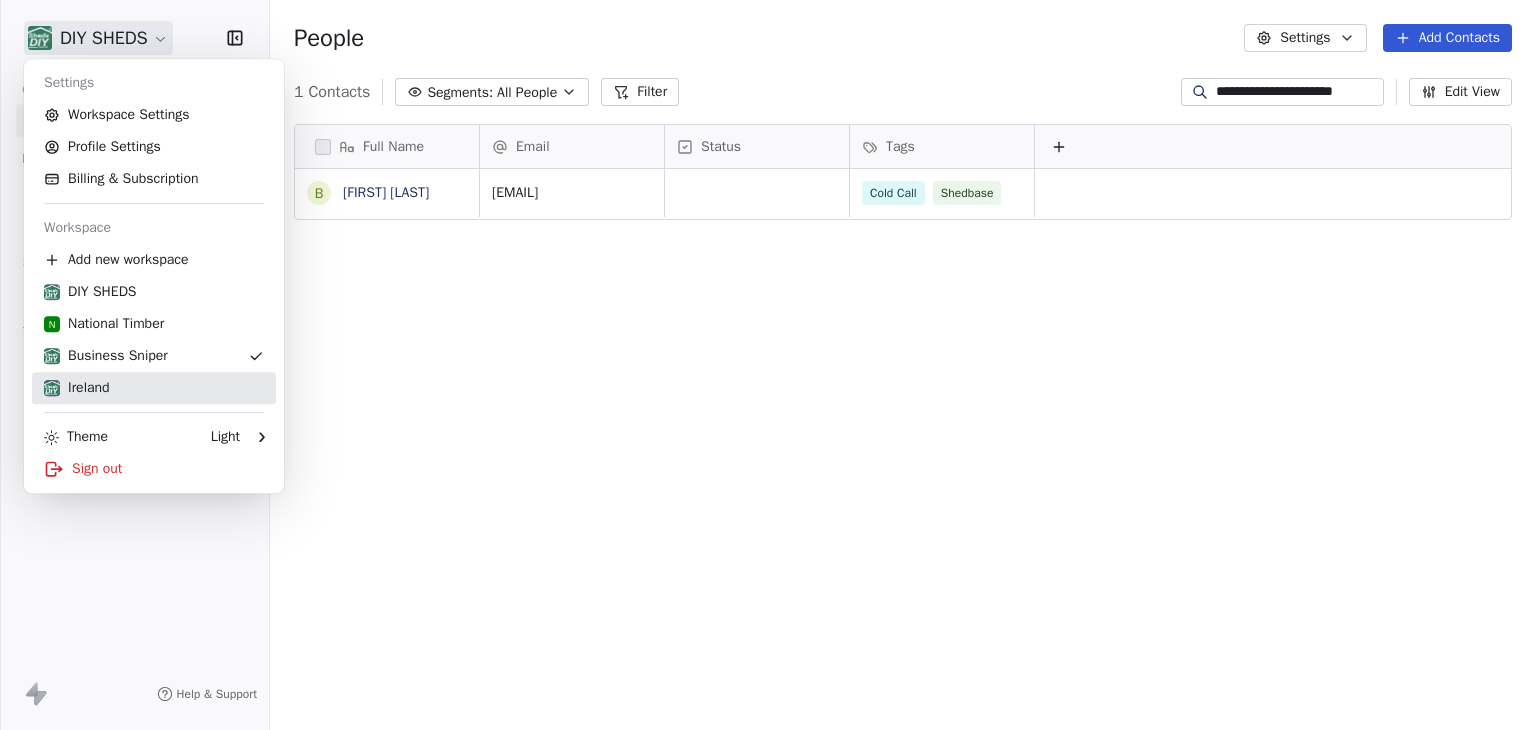 click on "Ireland" at bounding box center [154, 388] 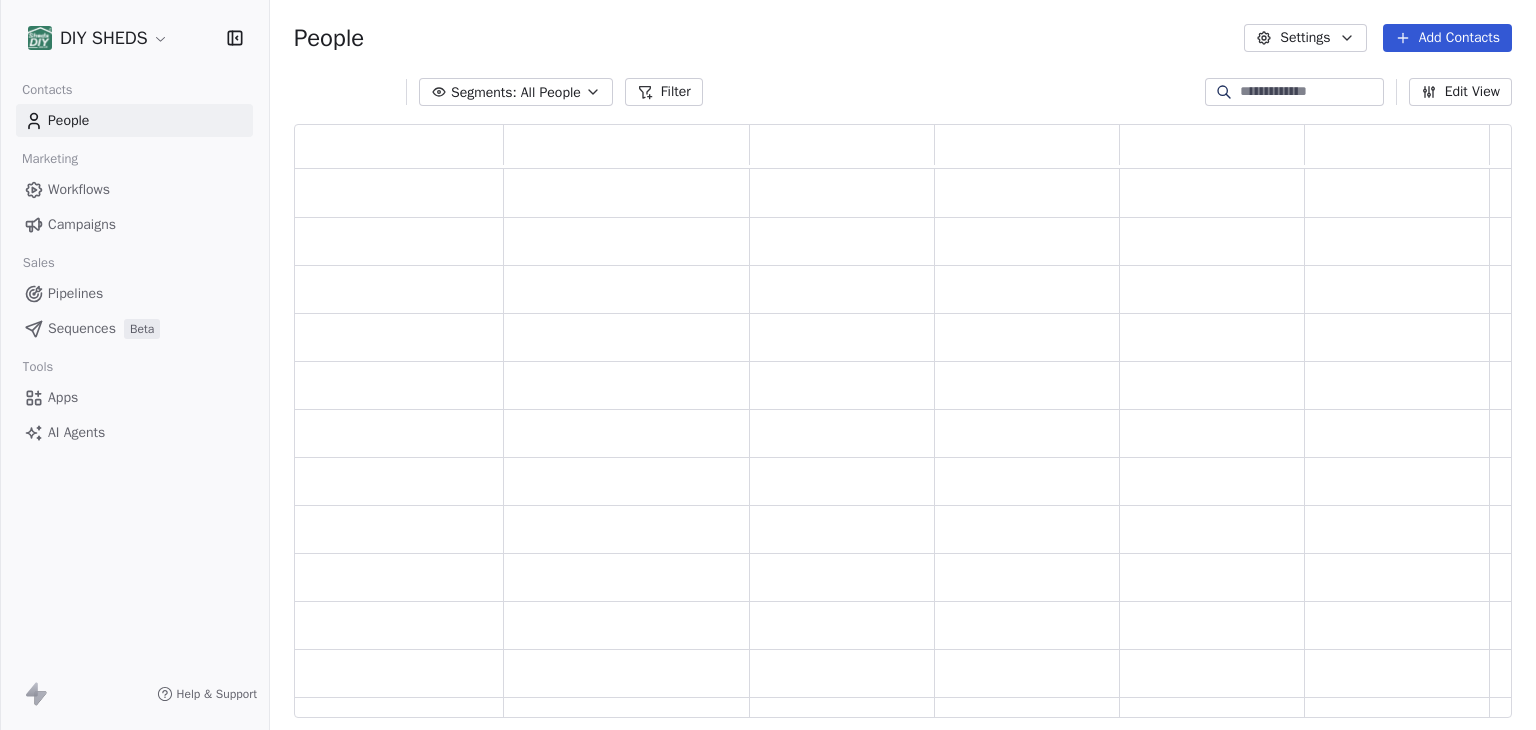 click at bounding box center (1310, 92) 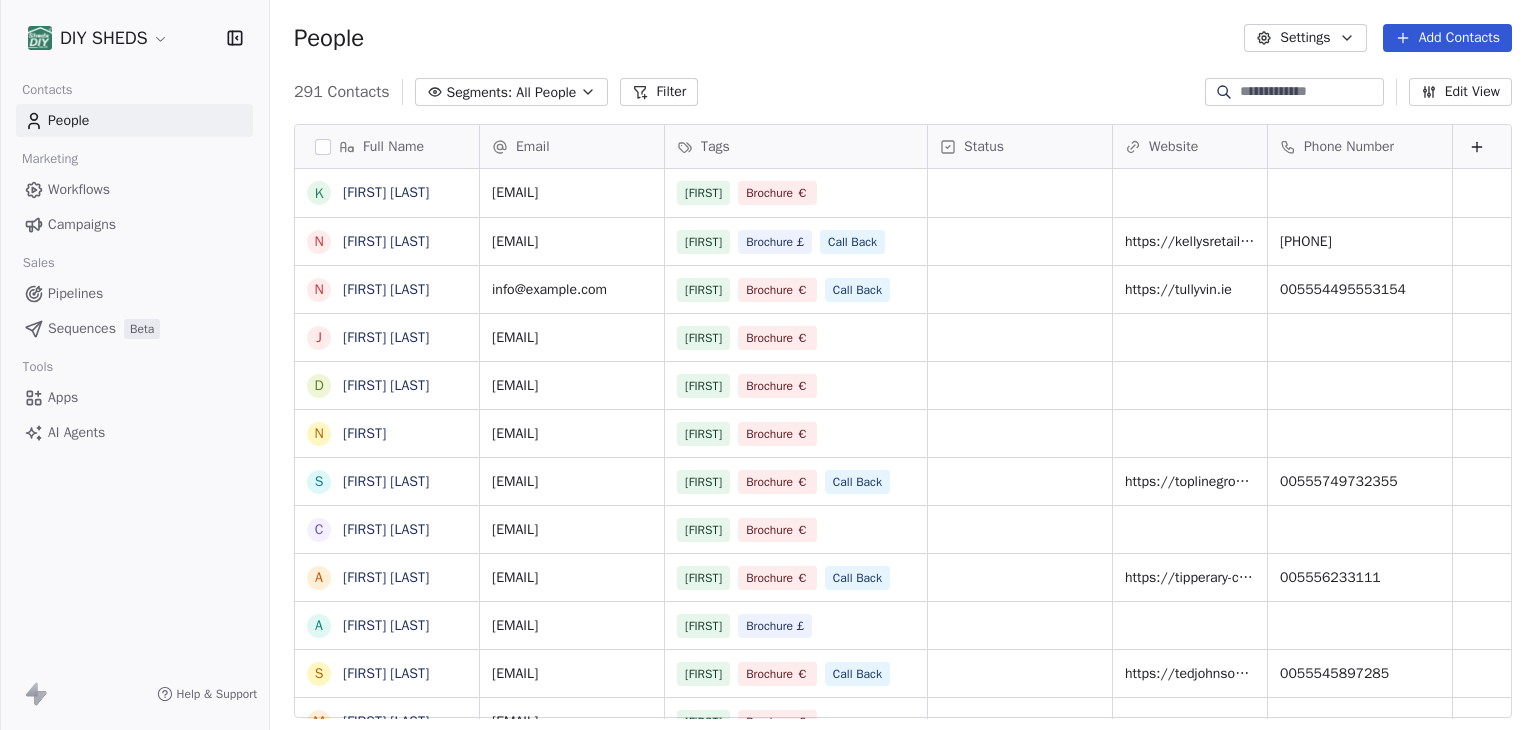 paste on "**********" 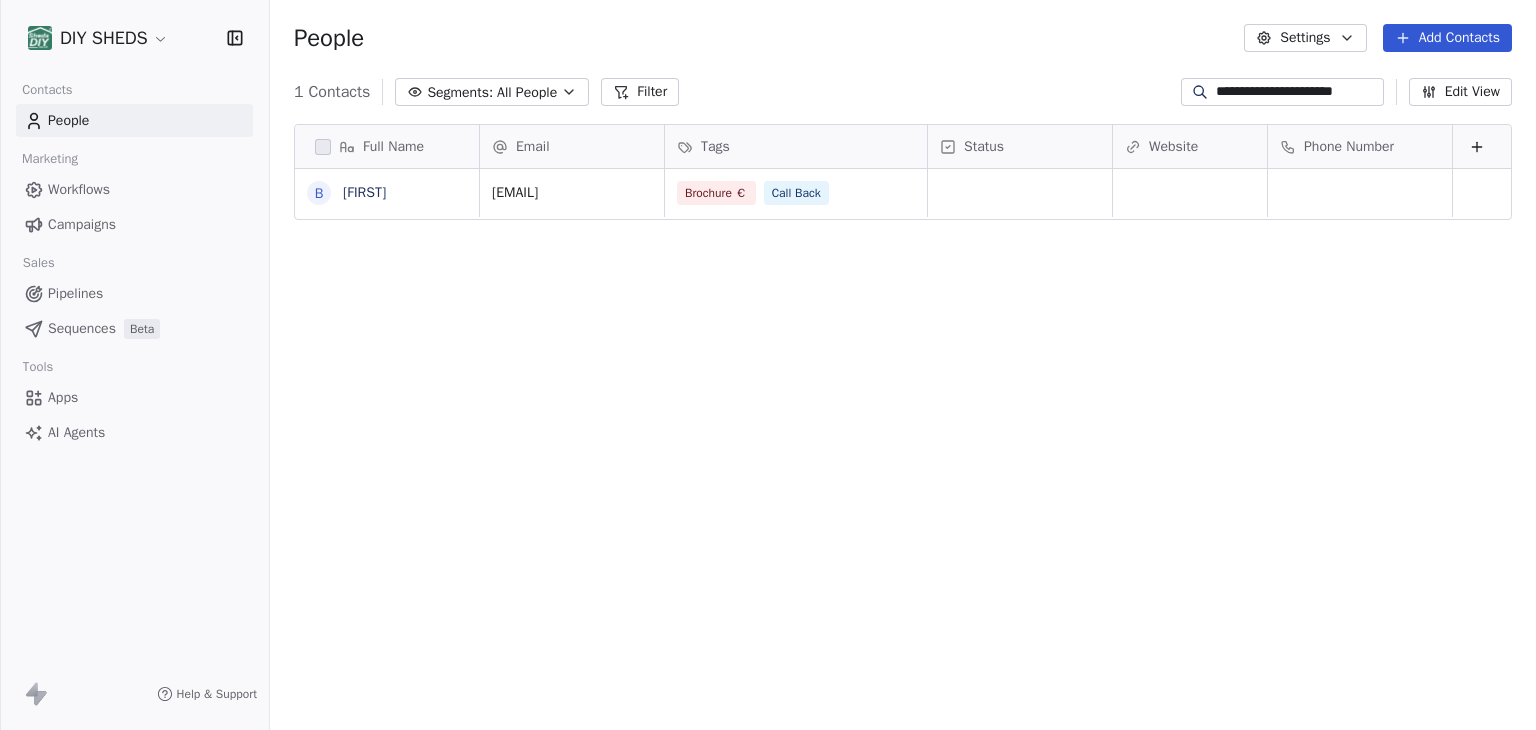 type on "**********" 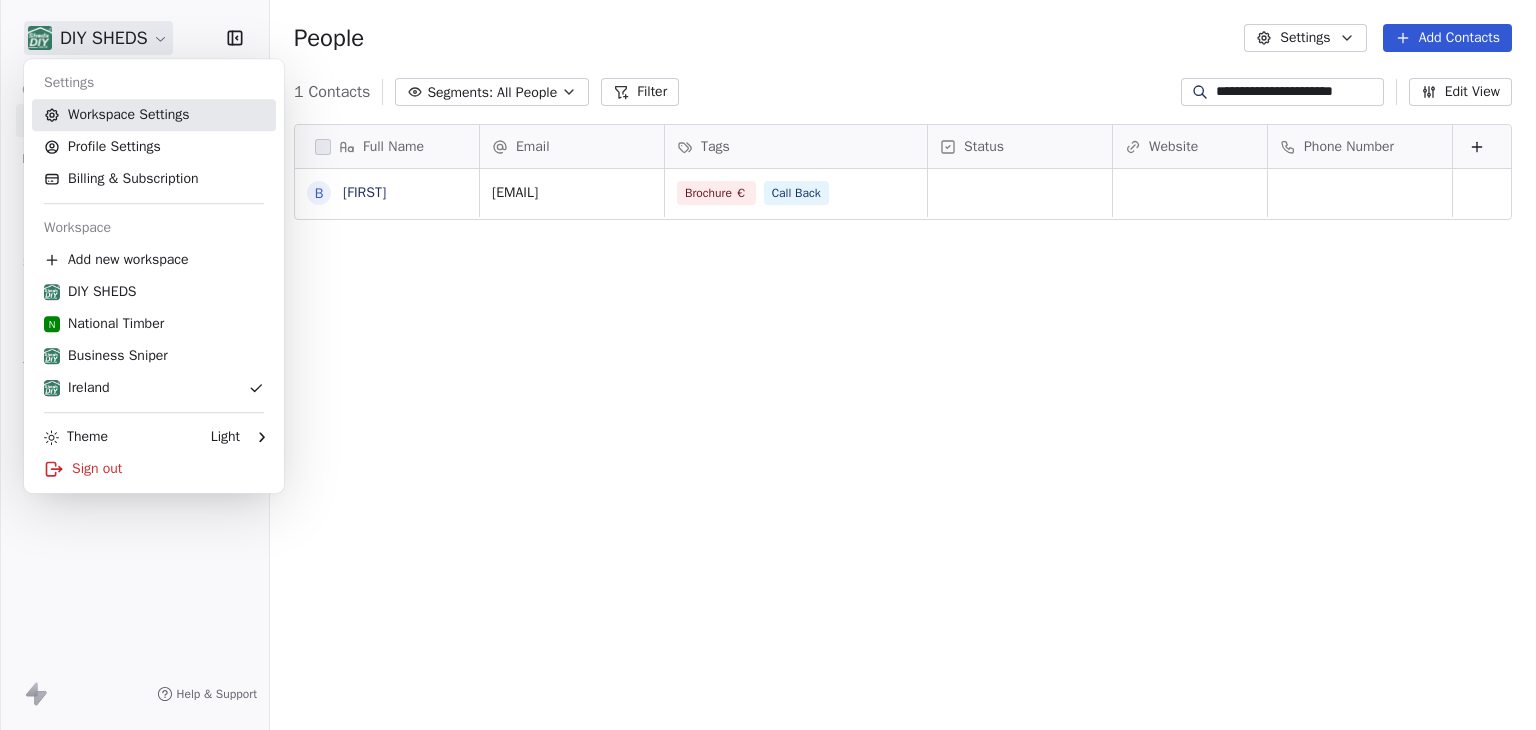 click on "Workspace Settings" at bounding box center [154, 115] 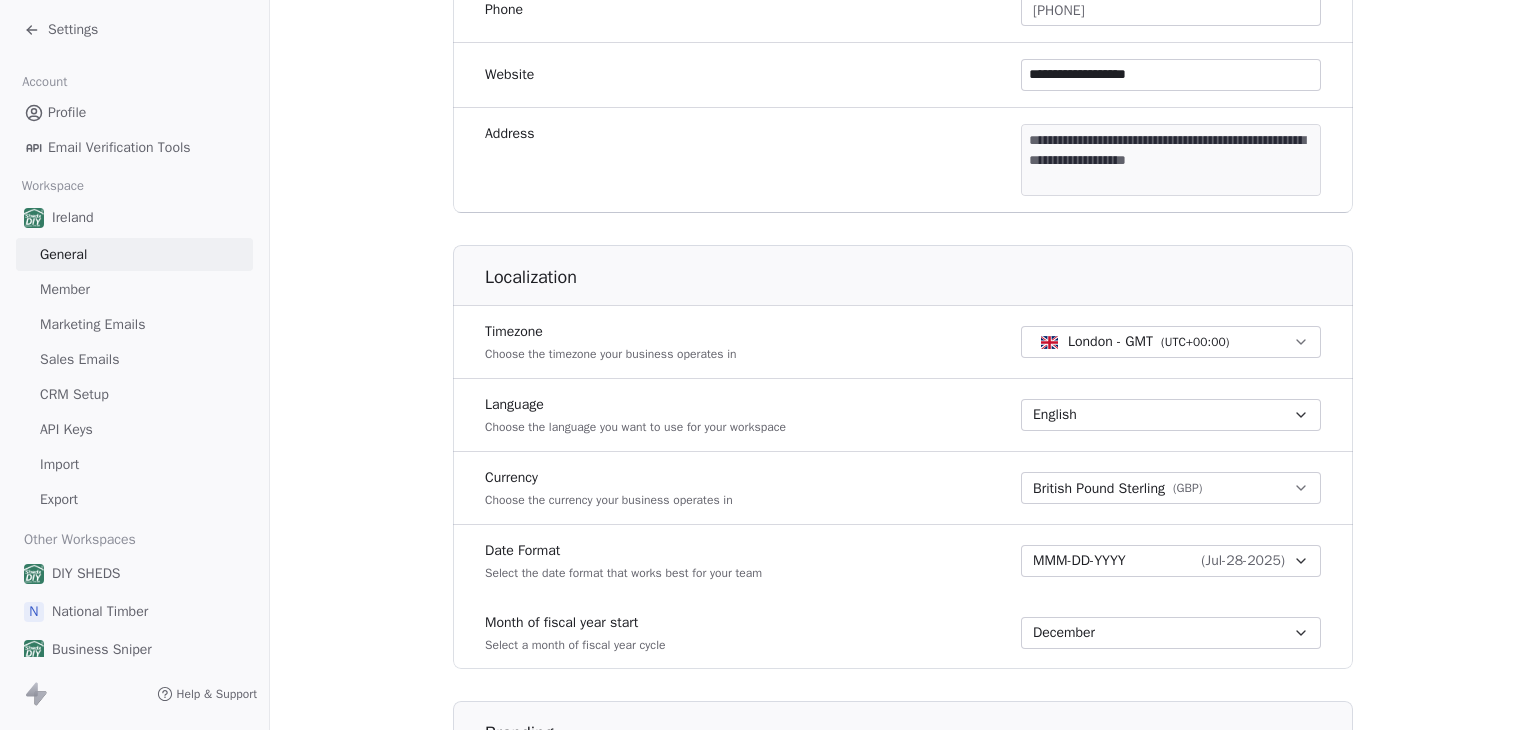 click on "Sales Emails" at bounding box center (79, 359) 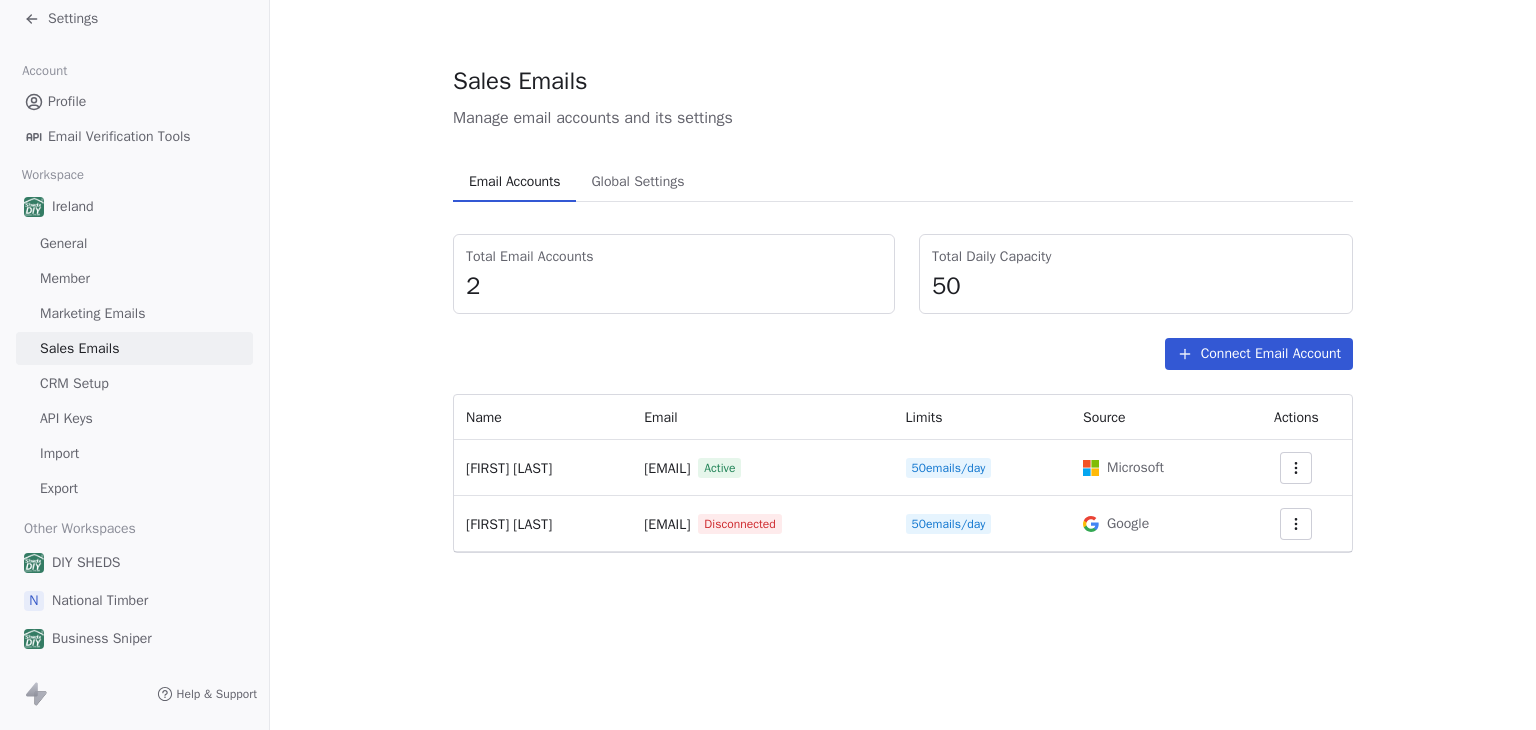 click on "General" at bounding box center [63, 243] 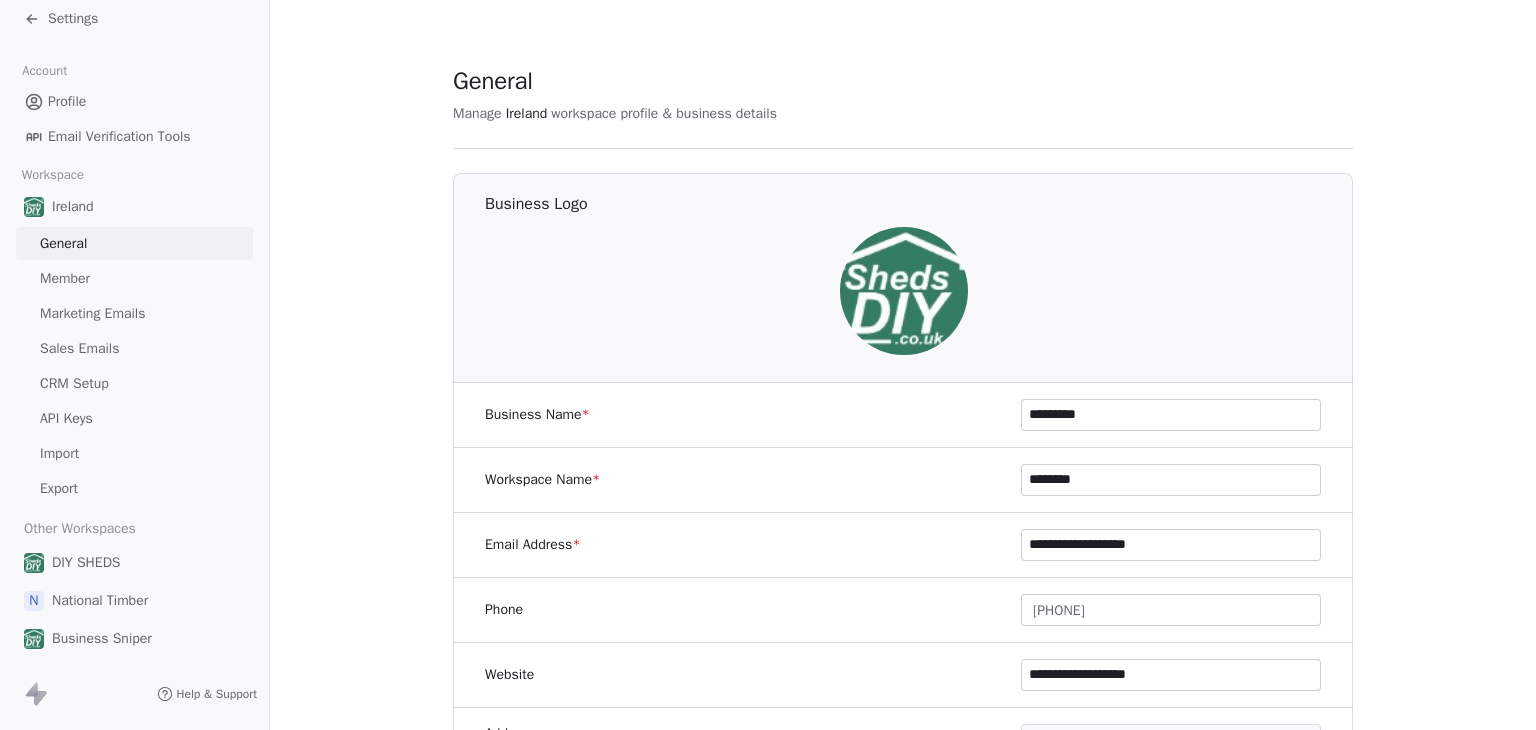 click on "Sales Emails" at bounding box center [79, 348] 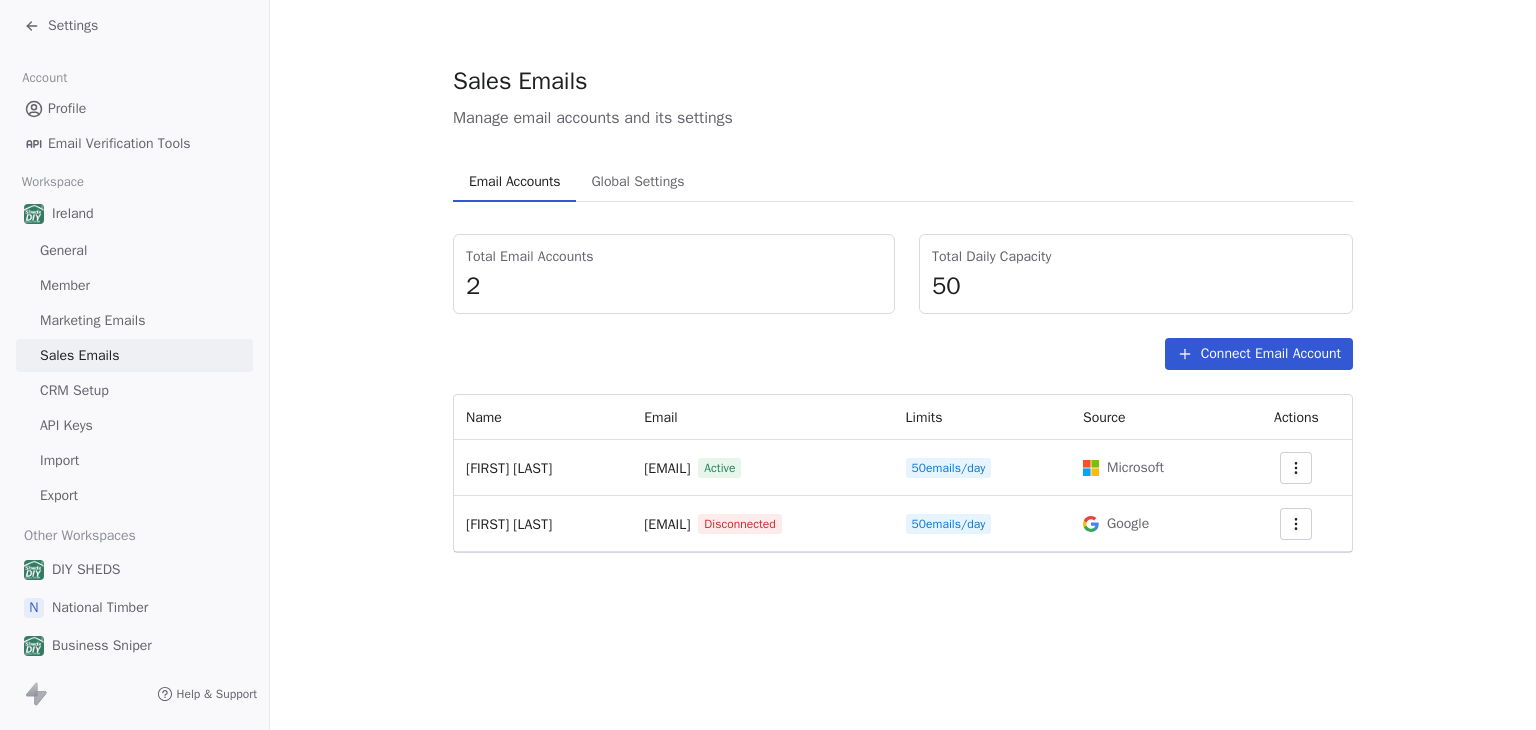 scroll, scrollTop: 0, scrollLeft: 0, axis: both 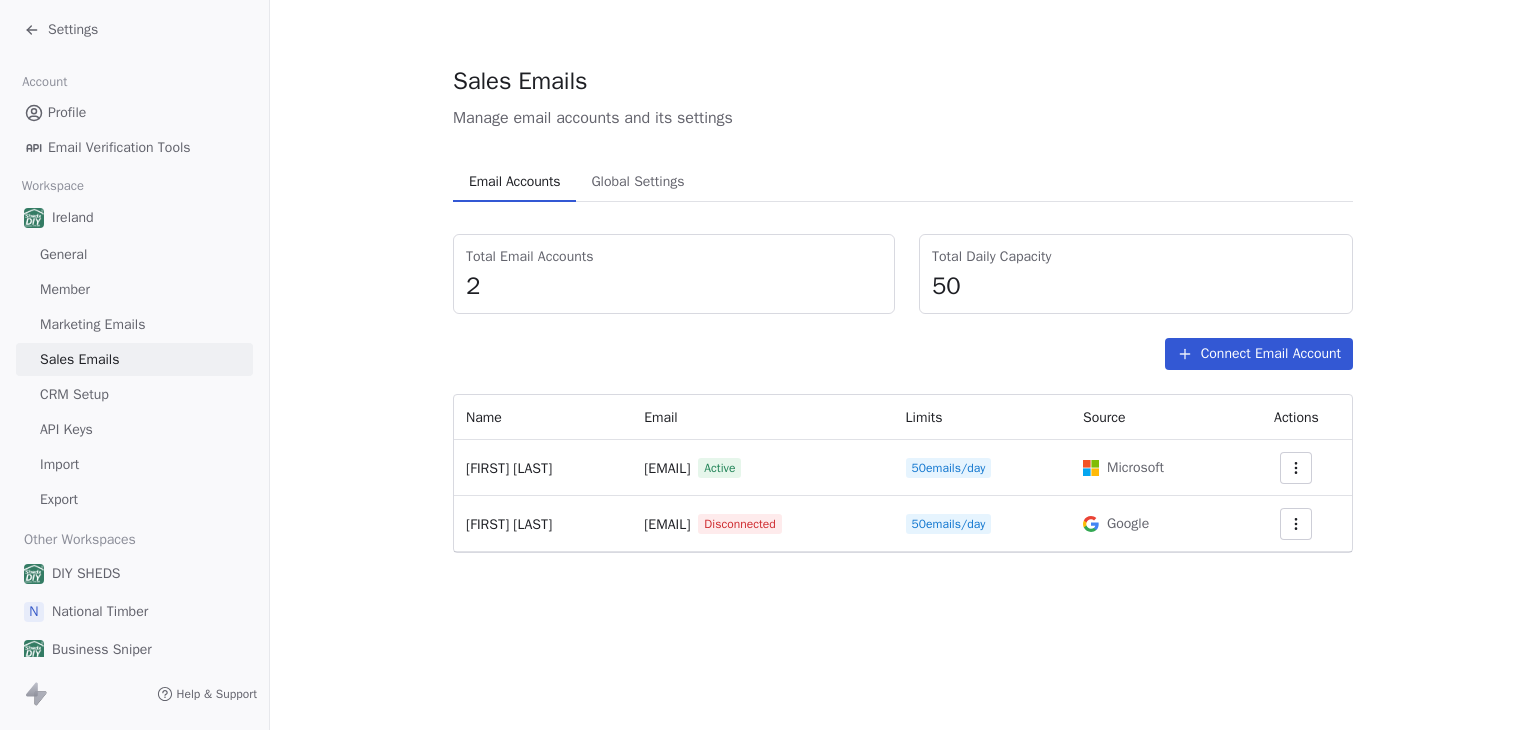 click on "Settings" at bounding box center (61, 30) 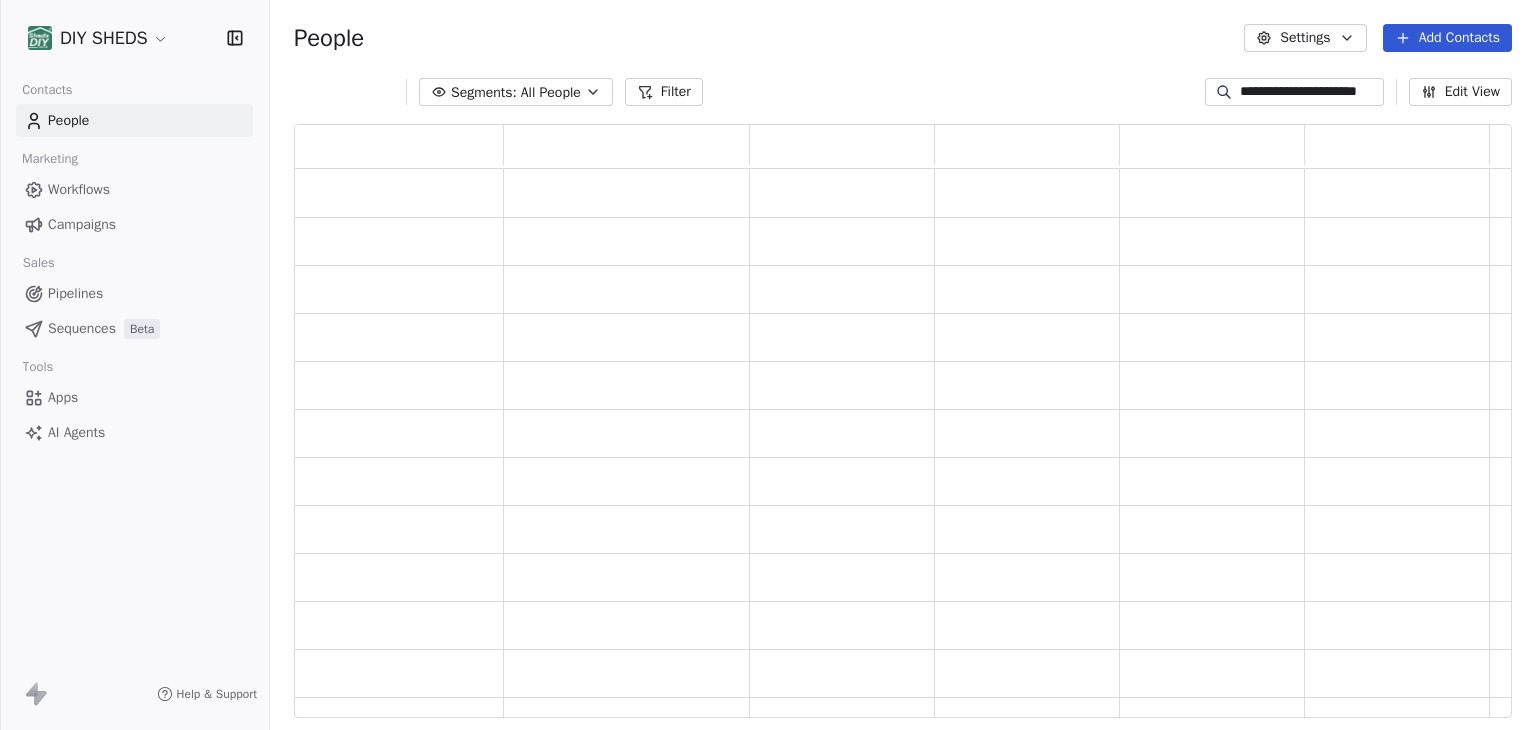 scroll, scrollTop: 16, scrollLeft: 16, axis: both 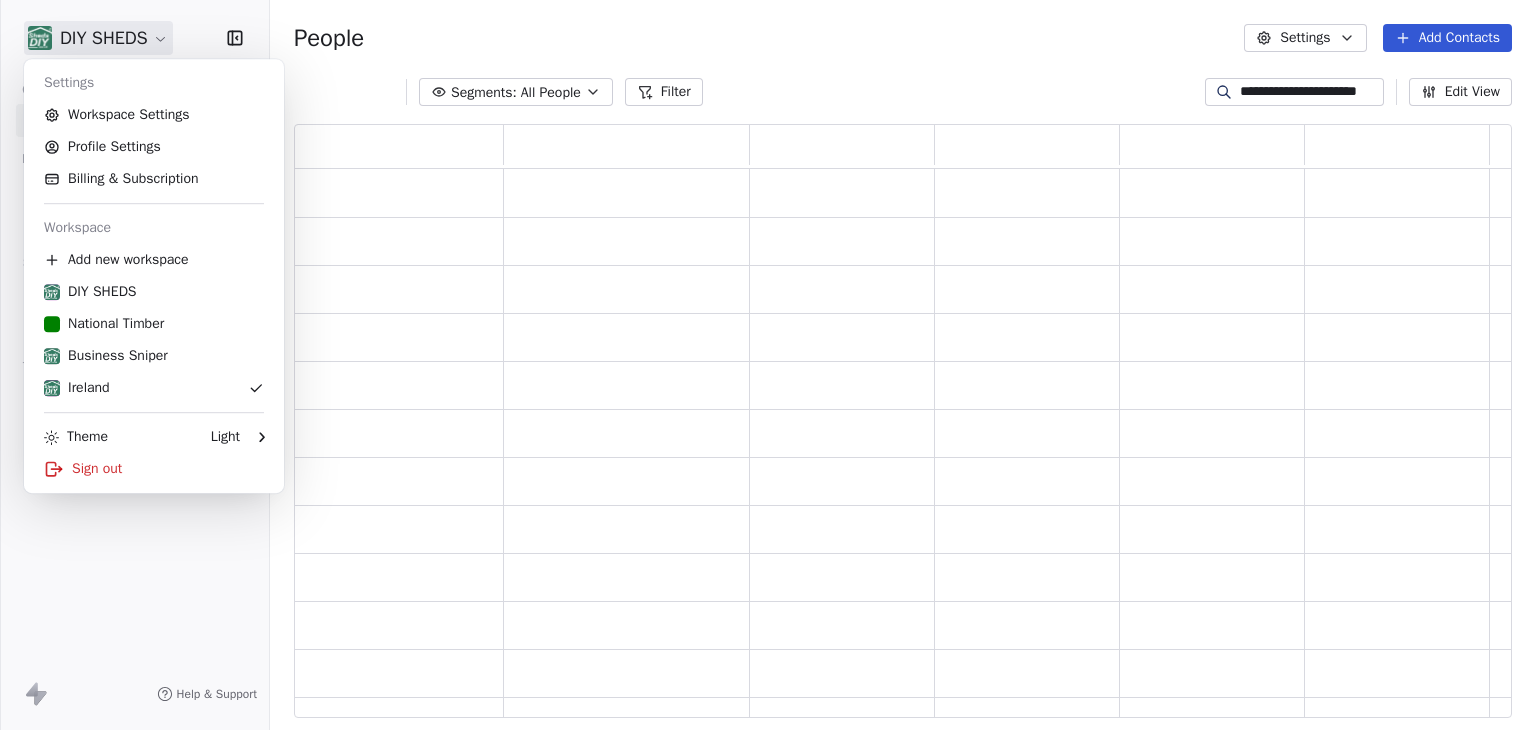 click on "**********" at bounding box center [768, 365] 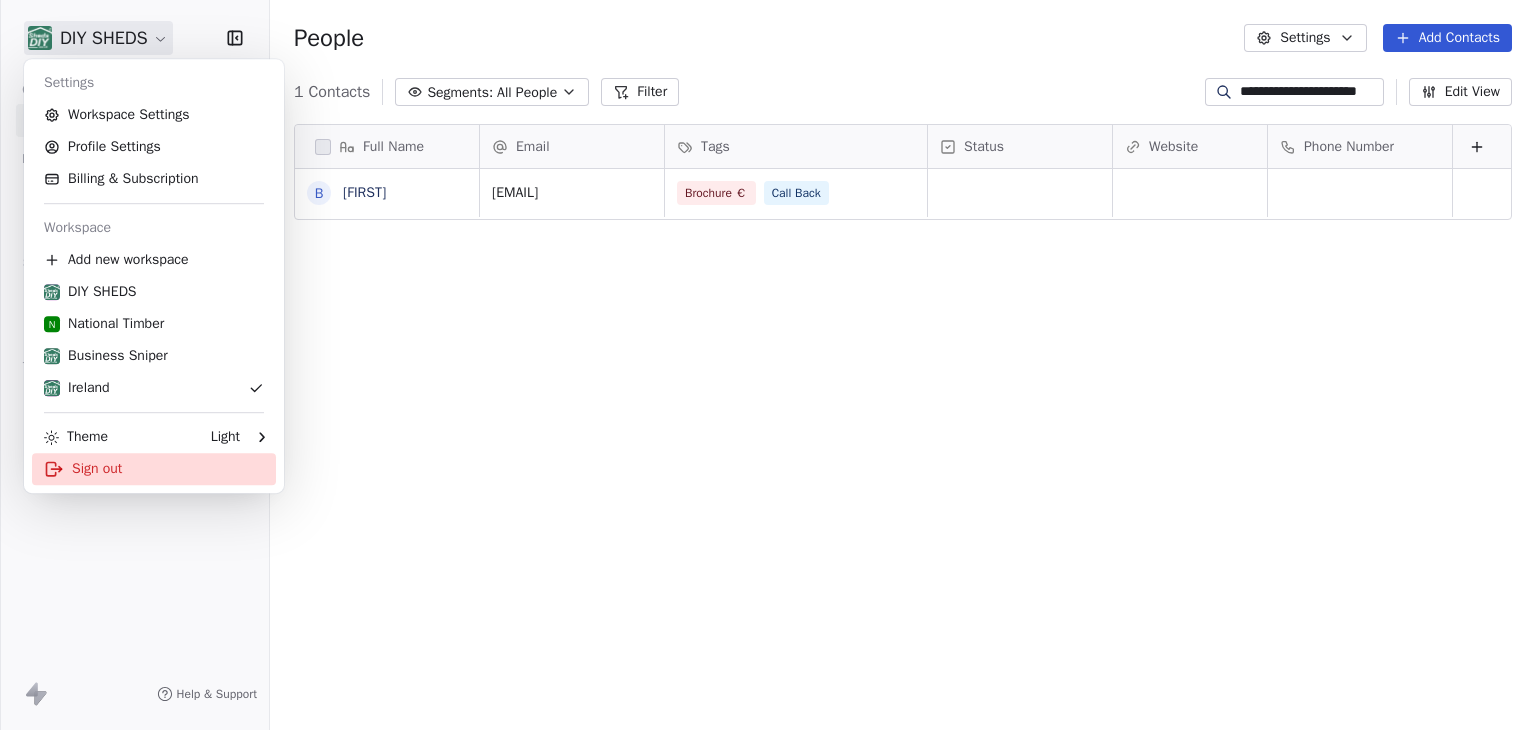 click on "Sign out" at bounding box center [154, 469] 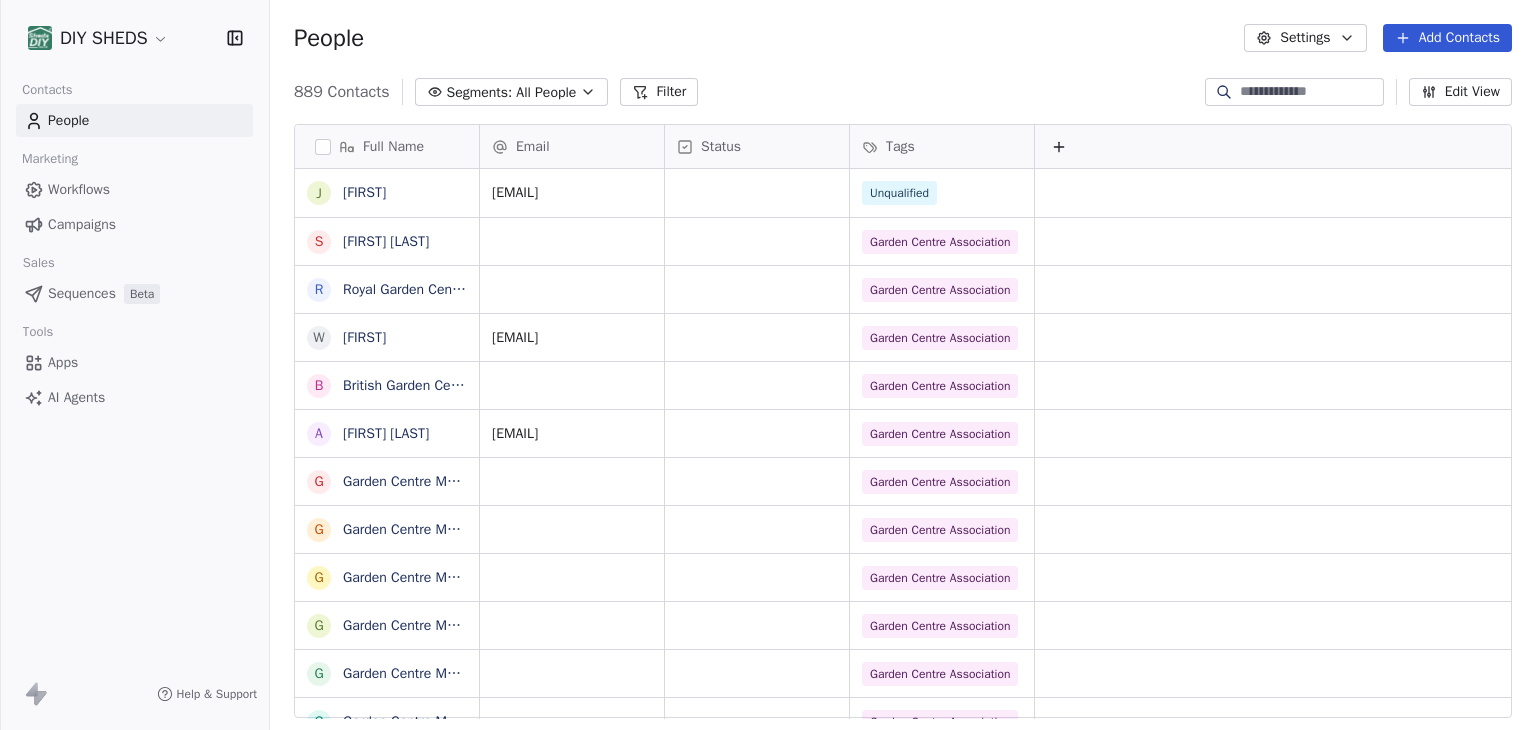 scroll, scrollTop: 0, scrollLeft: 0, axis: both 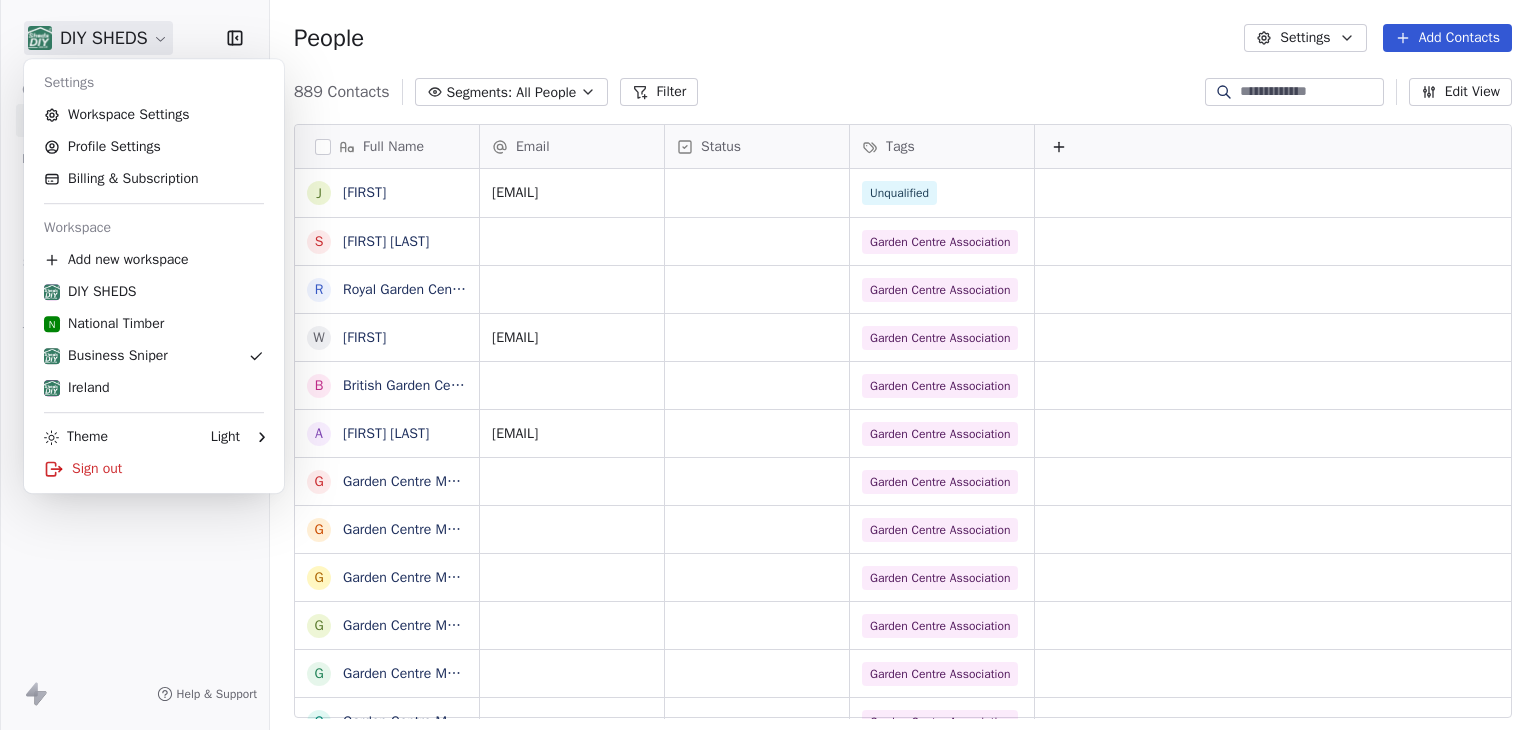 click on "DIY SHEDS Contacts People Marketing Workflows Campaigns Sales Sequences Beta Tools Apps AI Agents Help & Support People Settings  Add Contacts 889 Contacts Segments: All People Filter  Edit View Tag Add to Sequence Export Full Name J Joe S Steven phillips R Royal Garden Centre W Woodborough B British Garden Centre A Andy Wrightson G Garden Centre Manager G Garden Centre Manager G Garden Centre Manager G Garden Centre Manager G Garden Centre Manager G Garden Centre Manager G Garden Centre Manager A Astburymeadow G Garden Centre Manager G Garden Centre Manager G Garden Centre Manager G Garden Centre Manager G Garden Centre Manager G Garden Centre Manager G Garden Centre Manager G Garden Centre Manager P Petham B Brimsmore G Garden Centre Manager G Garden Centre Manager G Garden Centre Manager G Garden Centre Manager G Garden Centre Manager H Hollandarms G Garden Centre Manager G Garden Centre Manager Email Status Tags heartsgc4@gmail.com Unqualified Garden Centre Association Unqualified Unqualified Shedbase" at bounding box center [768, 365] 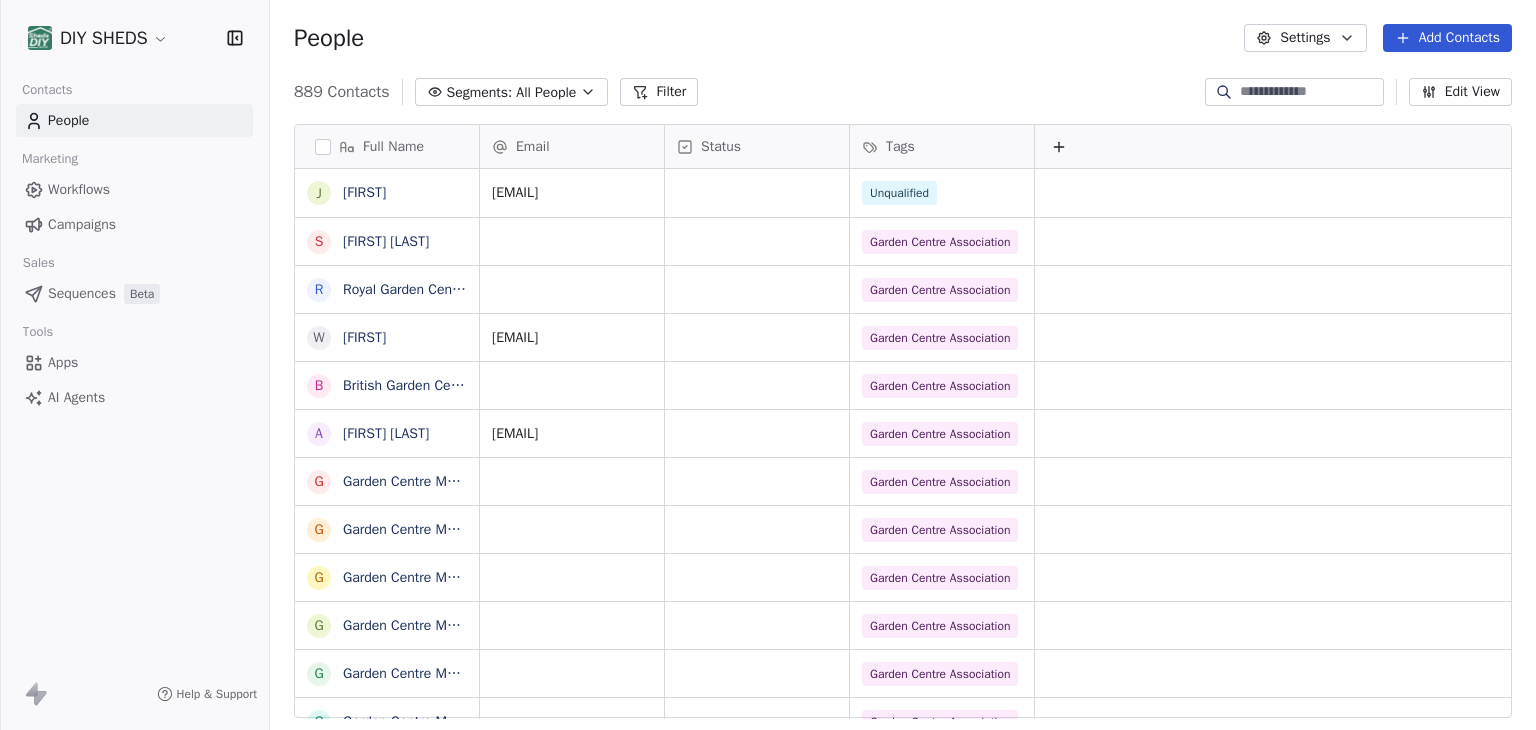 click on "DIY SHEDS Contacts People Marketing Workflows Campaigns Sales Sequences Beta Tools Apps AI Agents Help & Support People Settings  Add Contacts 889 Contacts Segments: All People Filter  Edit View Tag Add to Sequence Export Full Name J Joe S Steven phillips R Royal Garden Centre W Woodborough B British Garden Centre A Andy Wrightson G Garden Centre Manager G Garden Centre Manager G Garden Centre Manager G Garden Centre Manager G Garden Centre Manager G Garden Centre Manager G Garden Centre Manager A Astburymeadow G Garden Centre Manager G Garden Centre Manager G Garden Centre Manager G Garden Centre Manager G Garden Centre Manager G Garden Centre Manager G Garden Centre Manager G Garden Centre Manager P Petham B Brimsmore G Garden Centre Manager G Garden Centre Manager G Garden Centre Manager G Garden Centre Manager G Garden Centre Manager H Hollandarms G Garden Centre Manager G Garden Centre Manager Email Status Tags heartsgc4@gmail.com Unqualified Garden Centre Association Unqualified Unqualified Shedbase" at bounding box center (768, 365) 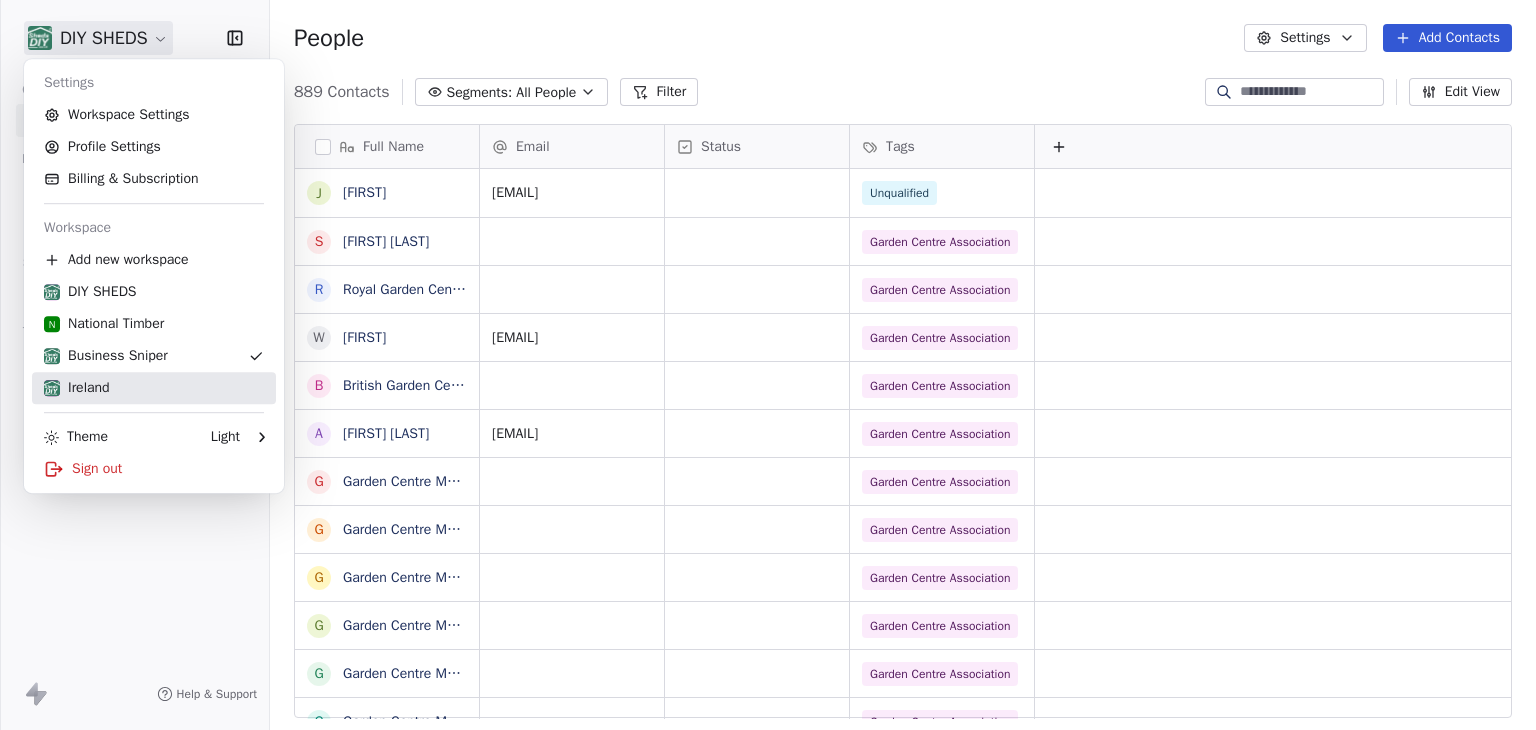click on "Ireland" at bounding box center [154, 388] 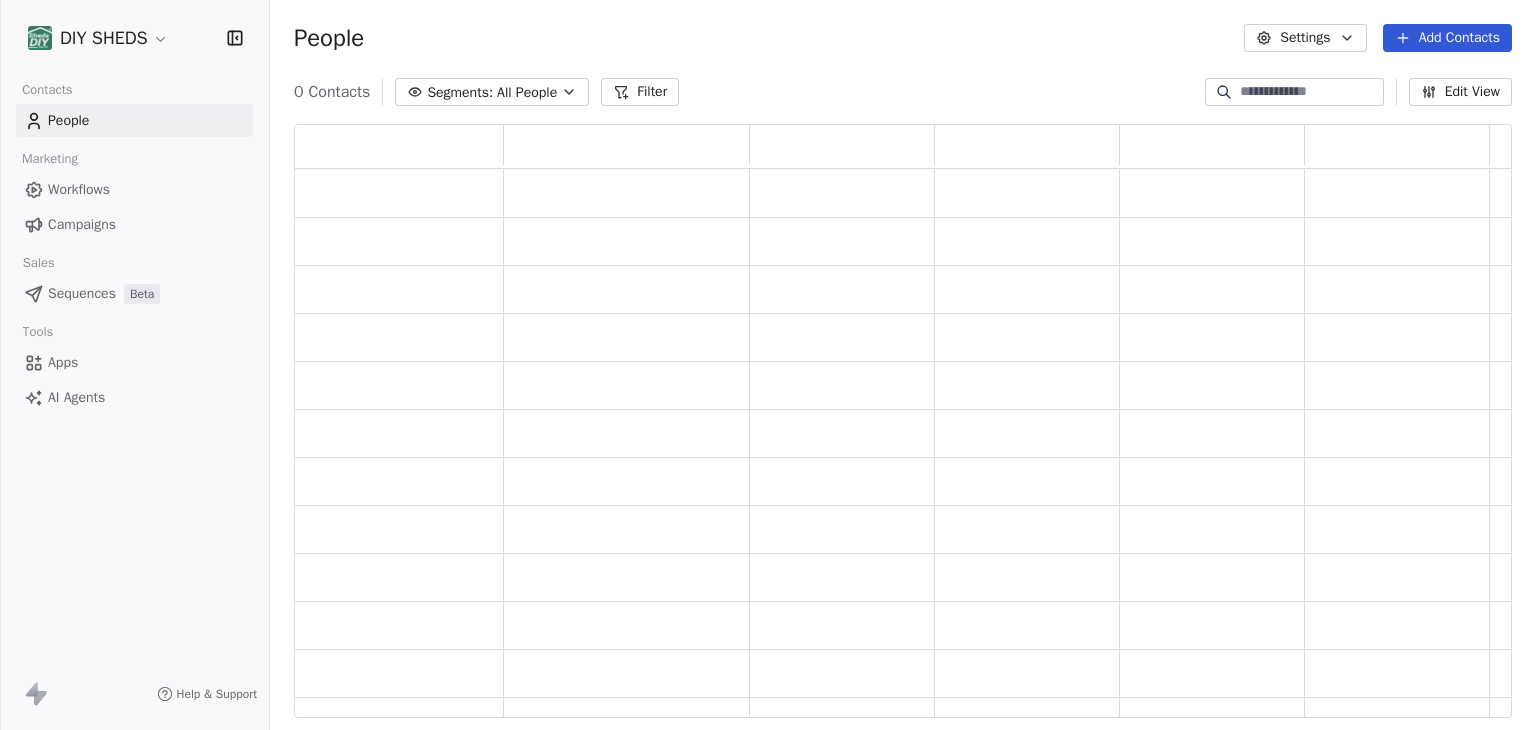 scroll, scrollTop: 16, scrollLeft: 16, axis: both 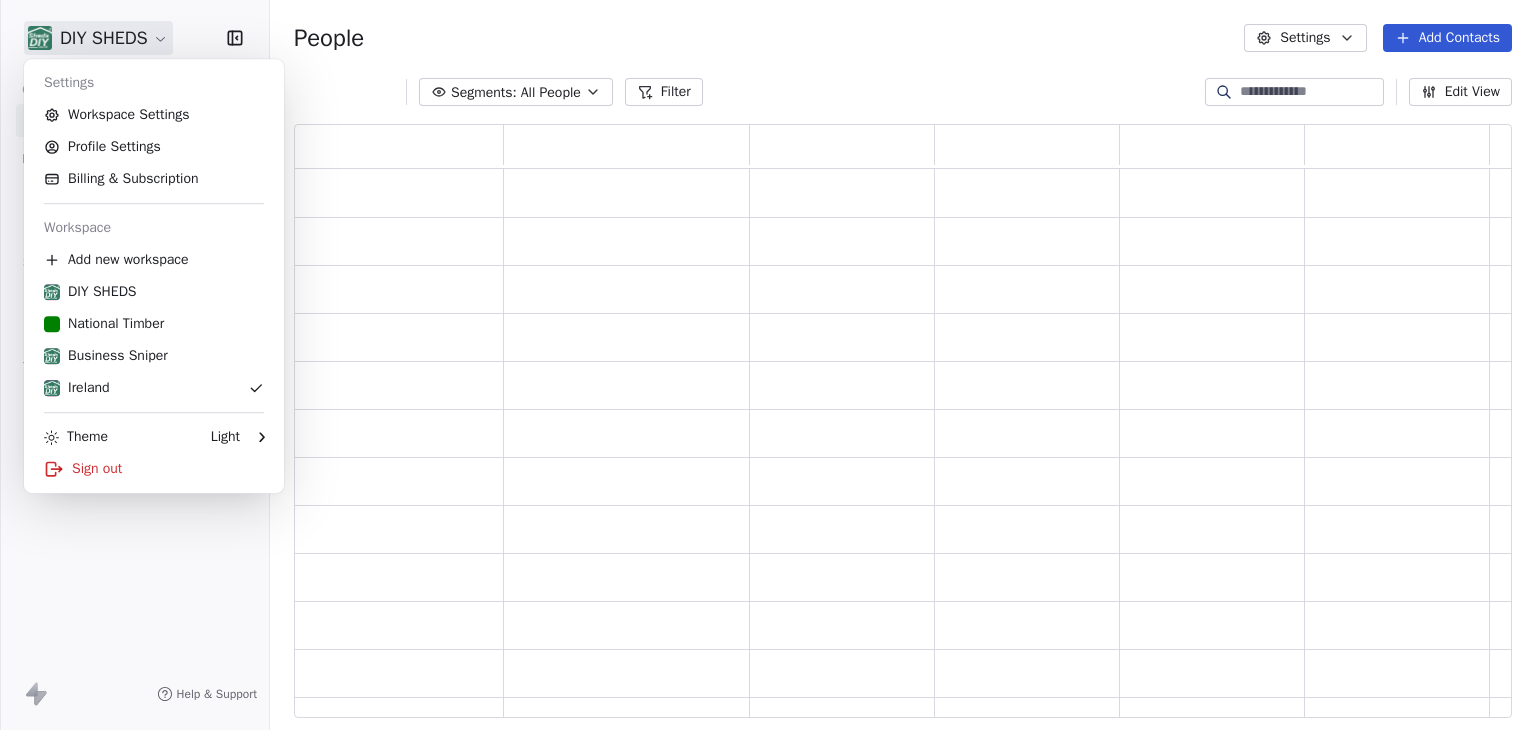 click on "DIY SHEDS Contacts People Marketing Workflows Campaigns Sales Pipelines Sequences Beta Tools Apps AI Agents Help & Support People Settings  Add Contacts Segments: All People Filter  Edit View Tag Add to Sequence Export   Settings Workspace Settings Profile Settings Billing & Subscription   Workspace Add new workspace DIY SHEDS National Timber Business Sniper Ireland  Theme Light Sign out" at bounding box center (768, 365) 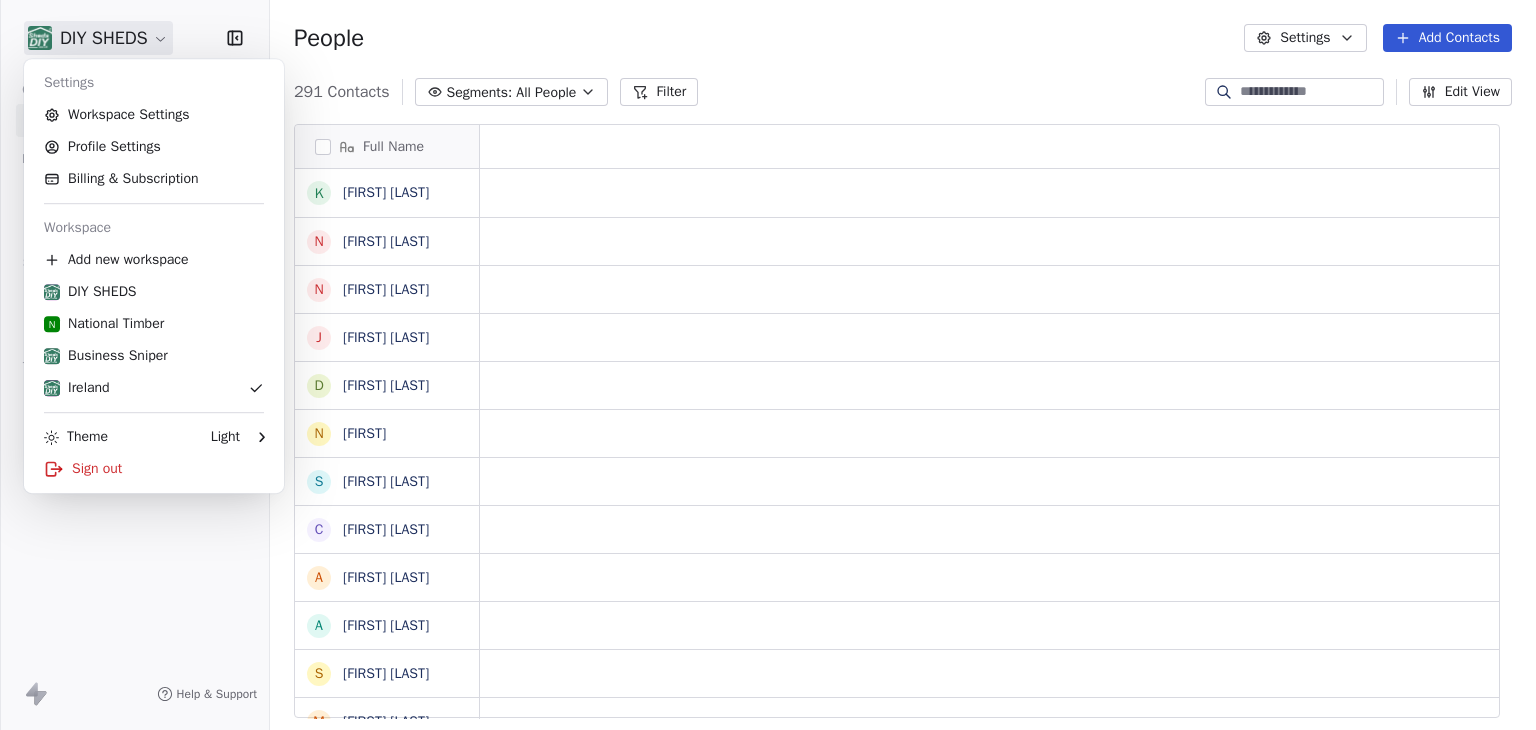 scroll, scrollTop: 16, scrollLeft: 16, axis: both 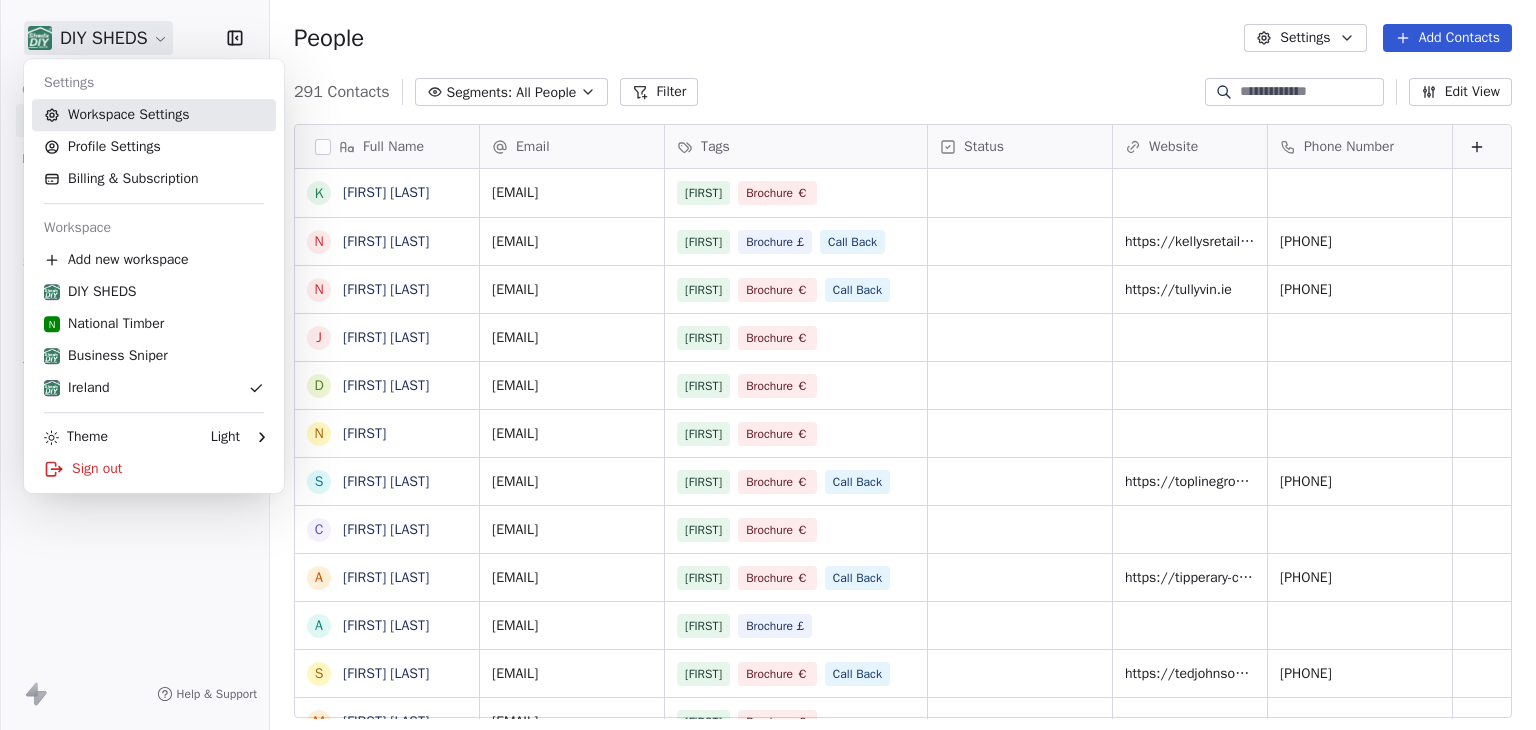click on "Workspace Settings" at bounding box center [154, 115] 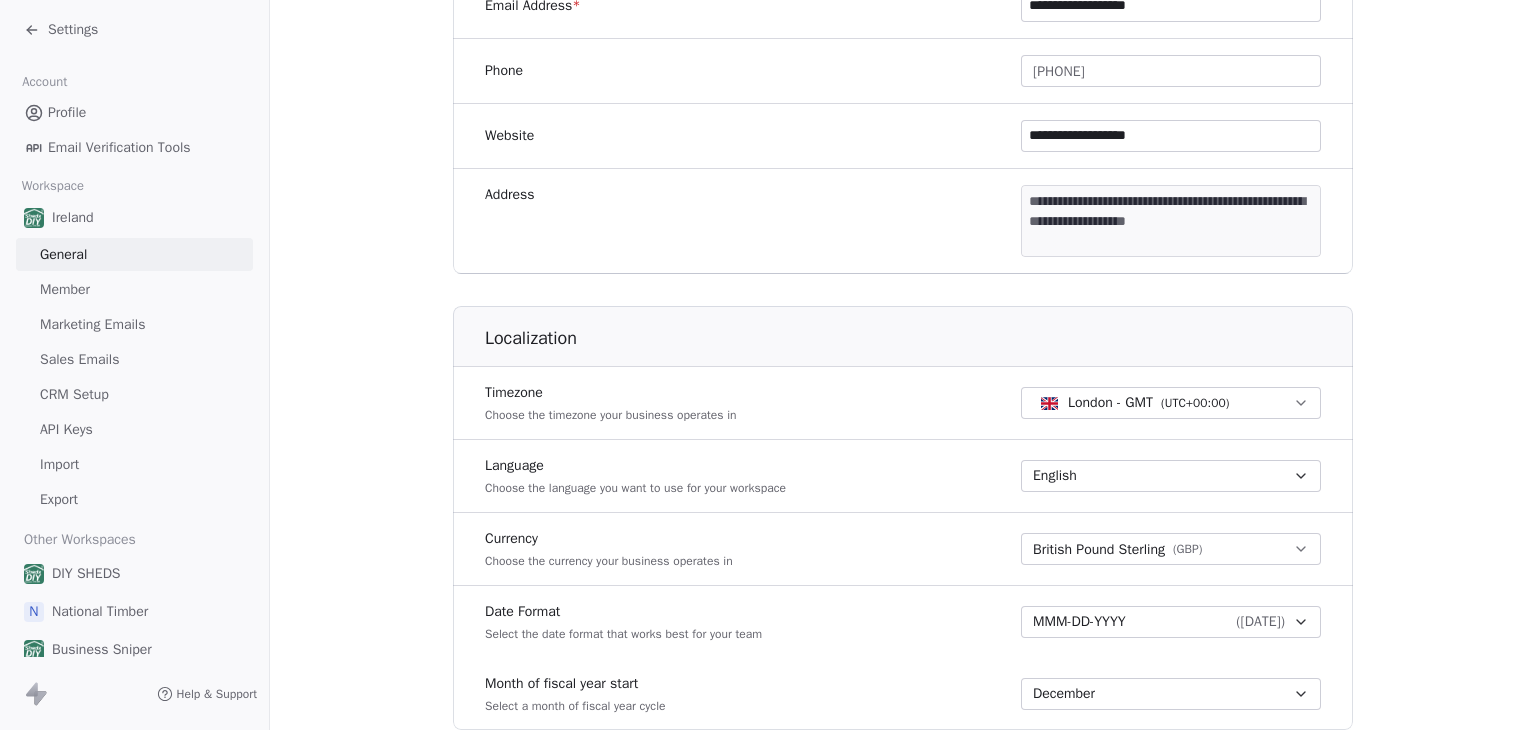 scroll, scrollTop: 600, scrollLeft: 0, axis: vertical 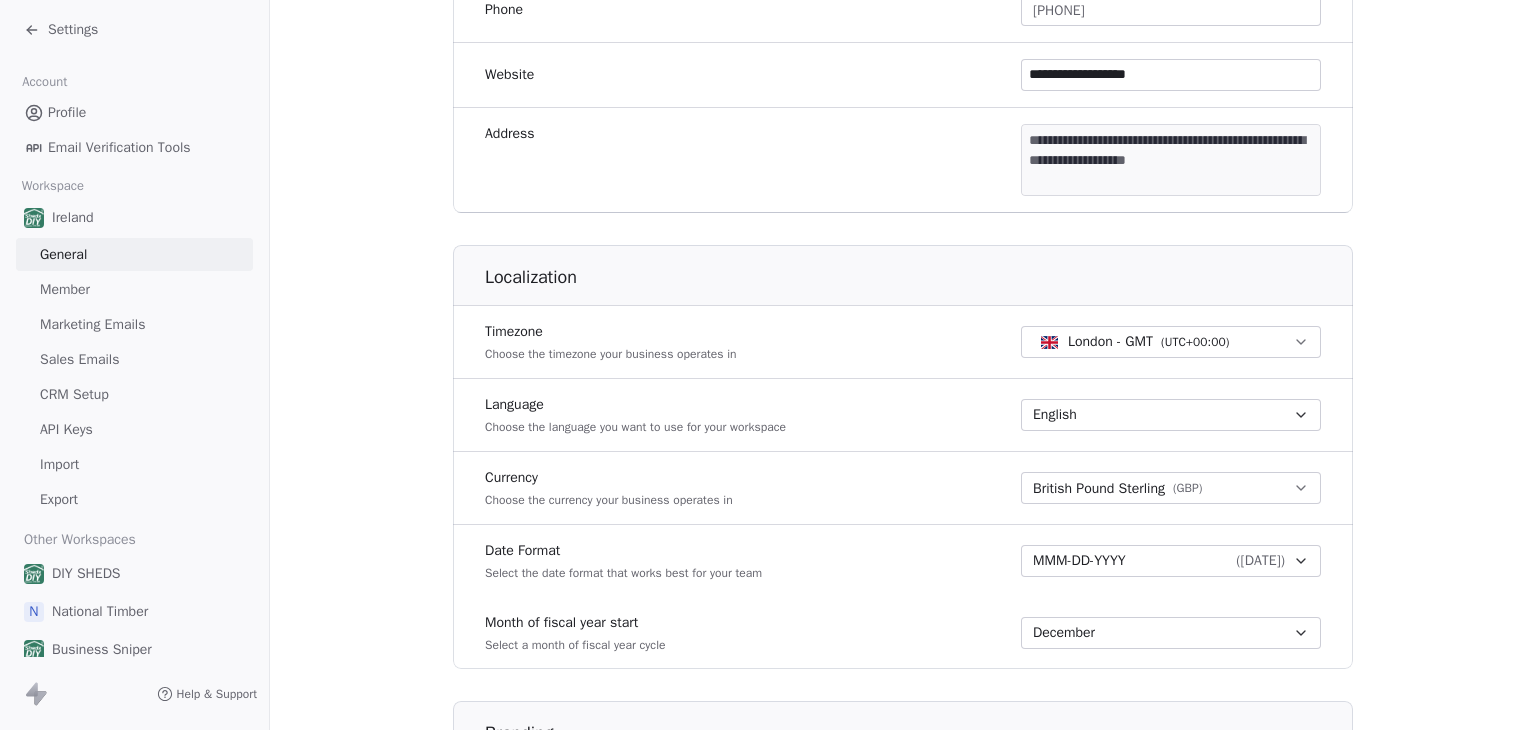 click on "Sales Emails" at bounding box center (79, 359) 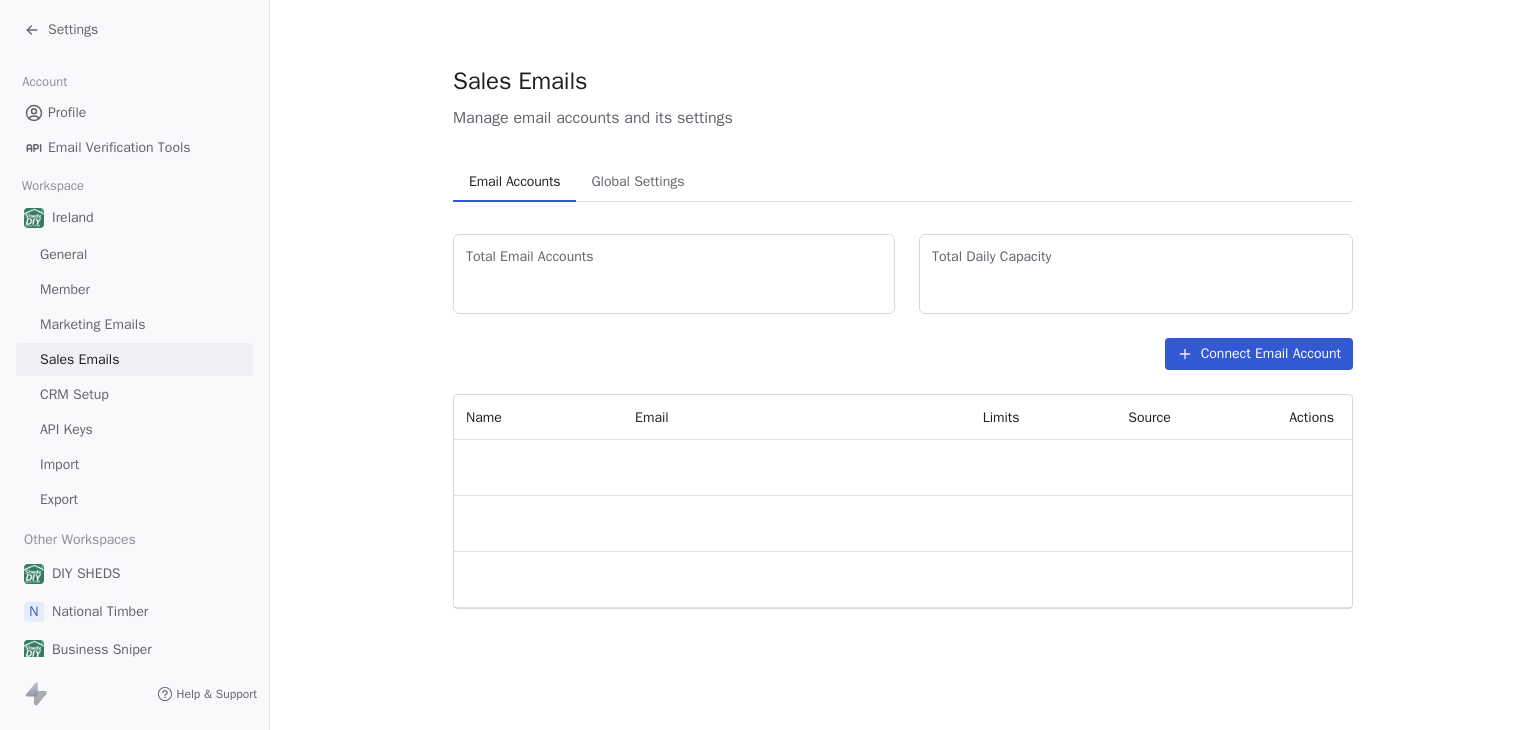 scroll, scrollTop: 0, scrollLeft: 0, axis: both 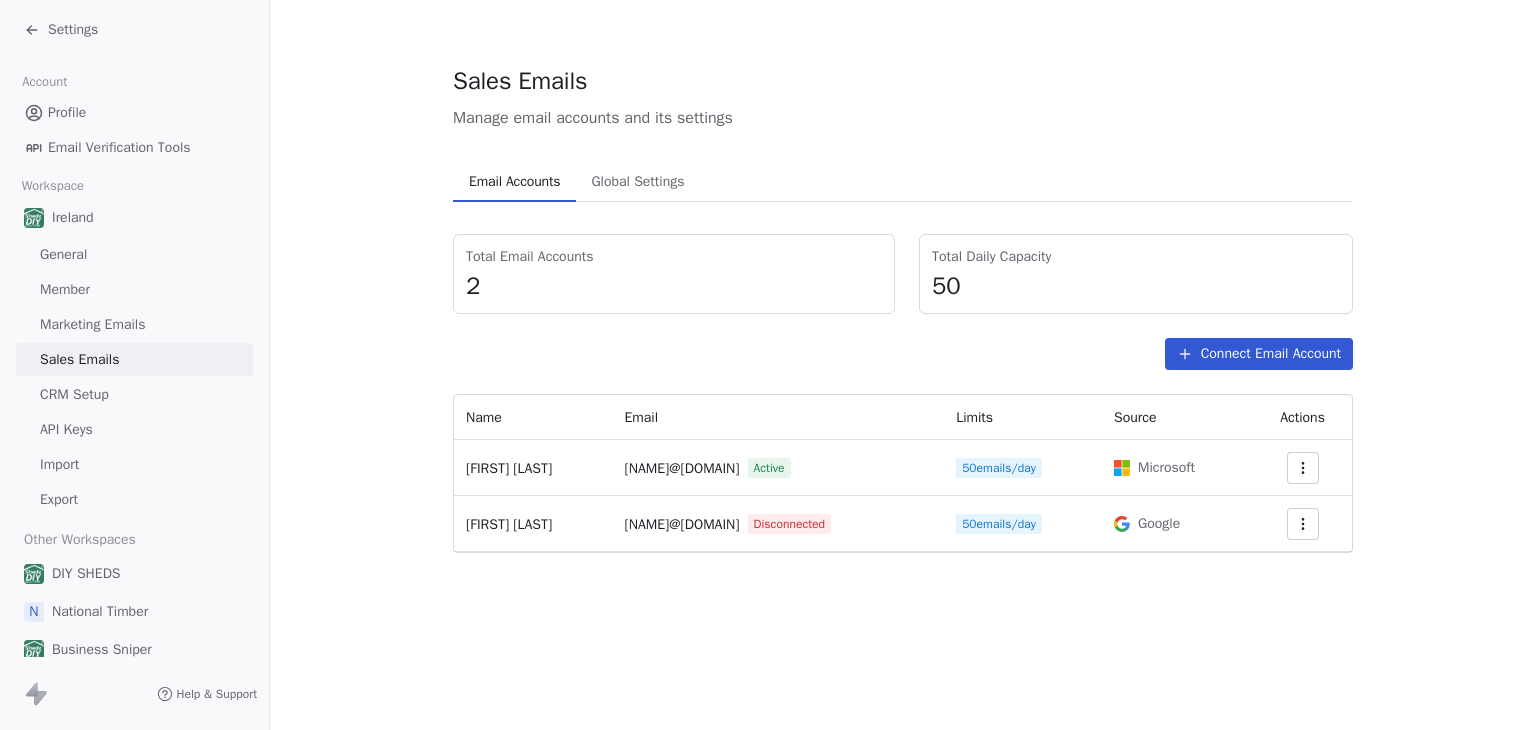 click on "Settings" at bounding box center [73, 30] 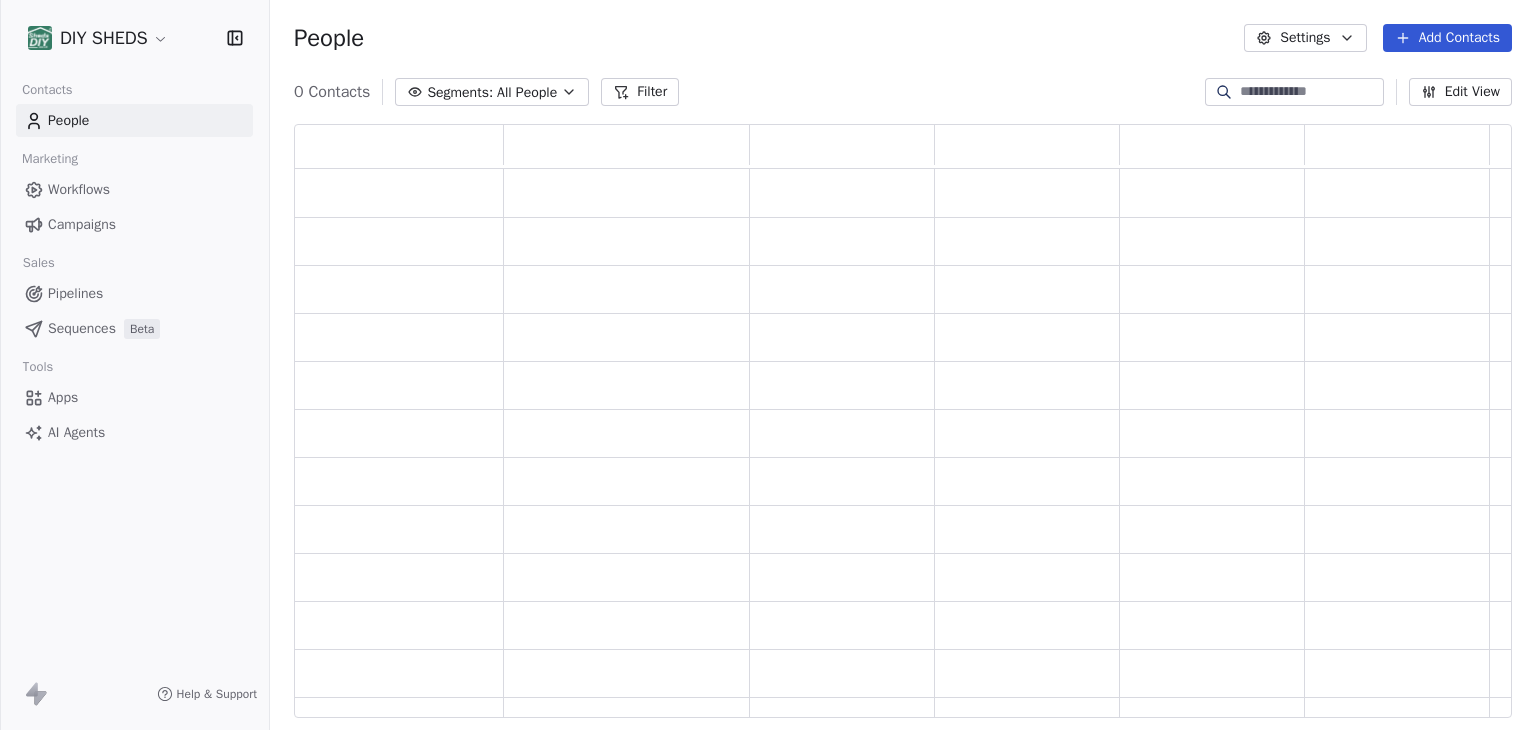 scroll, scrollTop: 16, scrollLeft: 16, axis: both 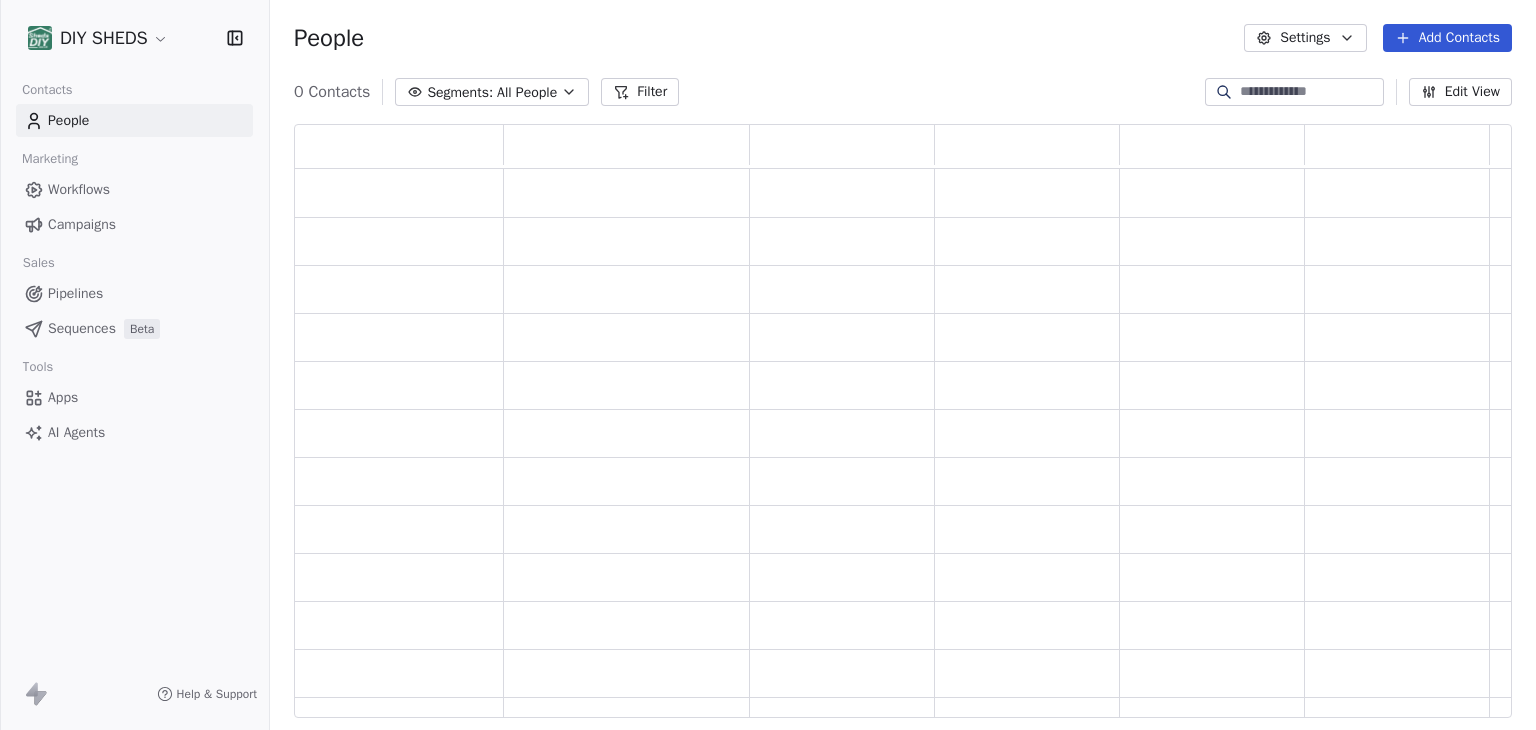 click on "DIY SHEDS Contacts People Marketing Workflows Campaigns Sales Pipelines Sequences Beta Tools Apps AI Agents Help & Support People Settings Add Contacts 0 Contacts Segments: All People Filter Edit View Tag Add to Sequence Export" at bounding box center [768, 365] 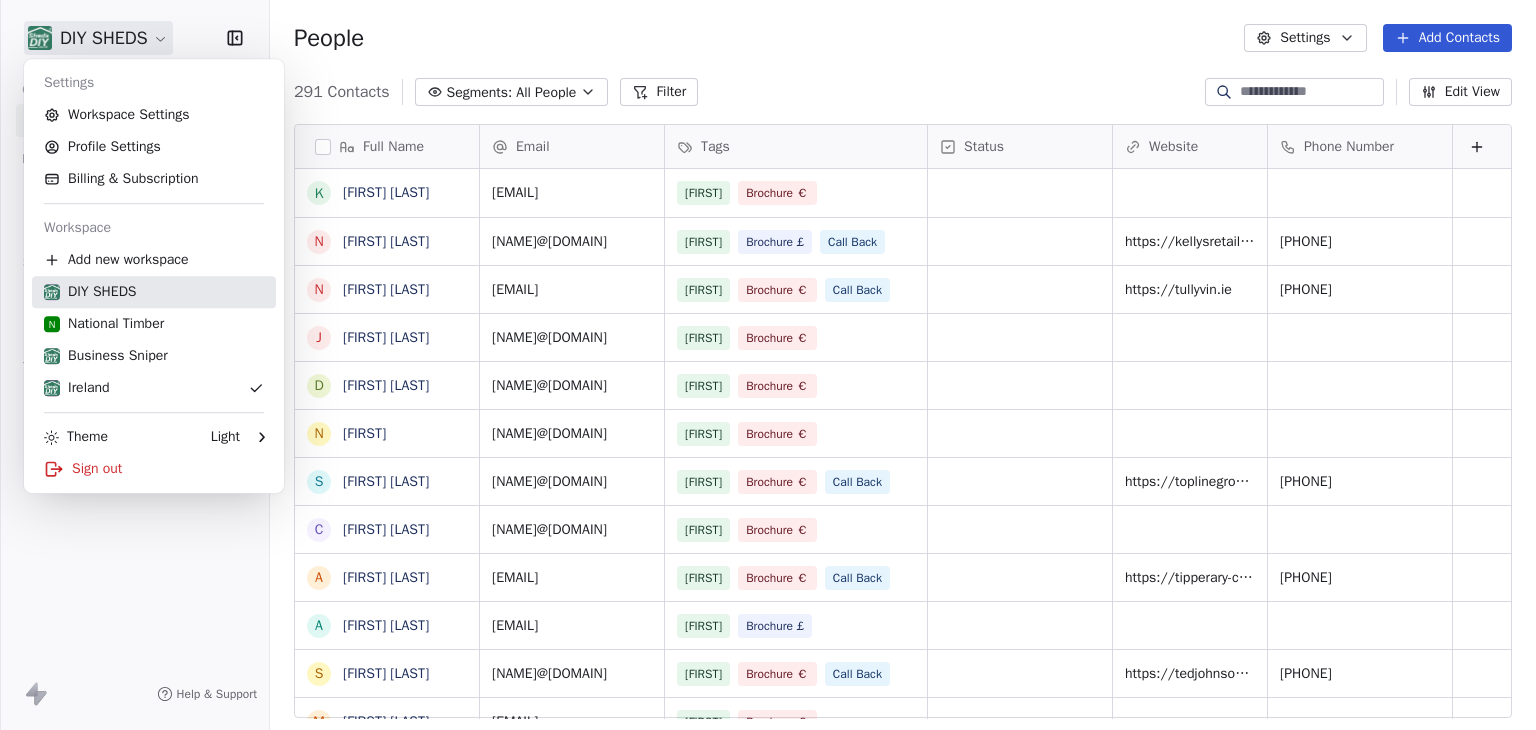 scroll, scrollTop: 16, scrollLeft: 16, axis: both 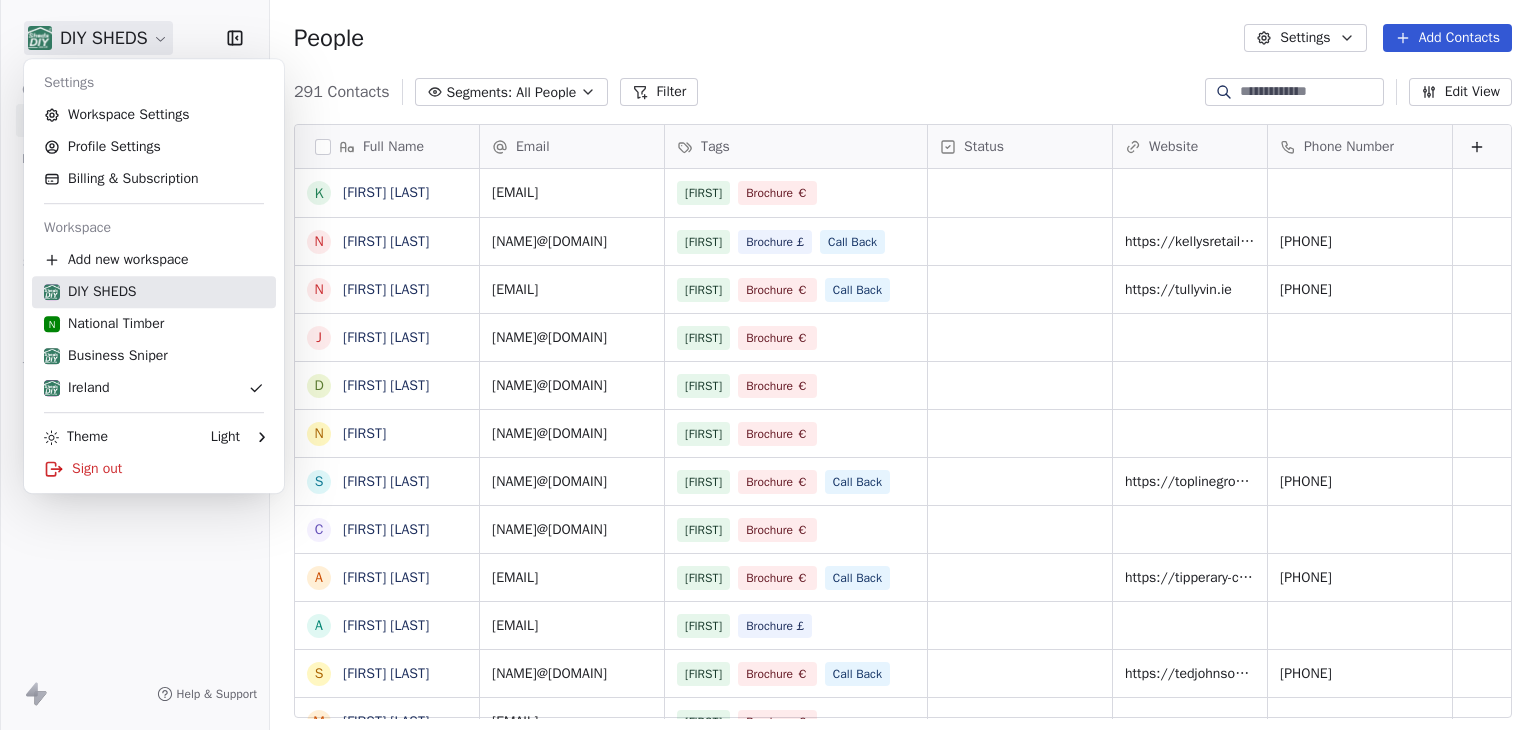 click on "DIY SHEDS" at bounding box center (90, 292) 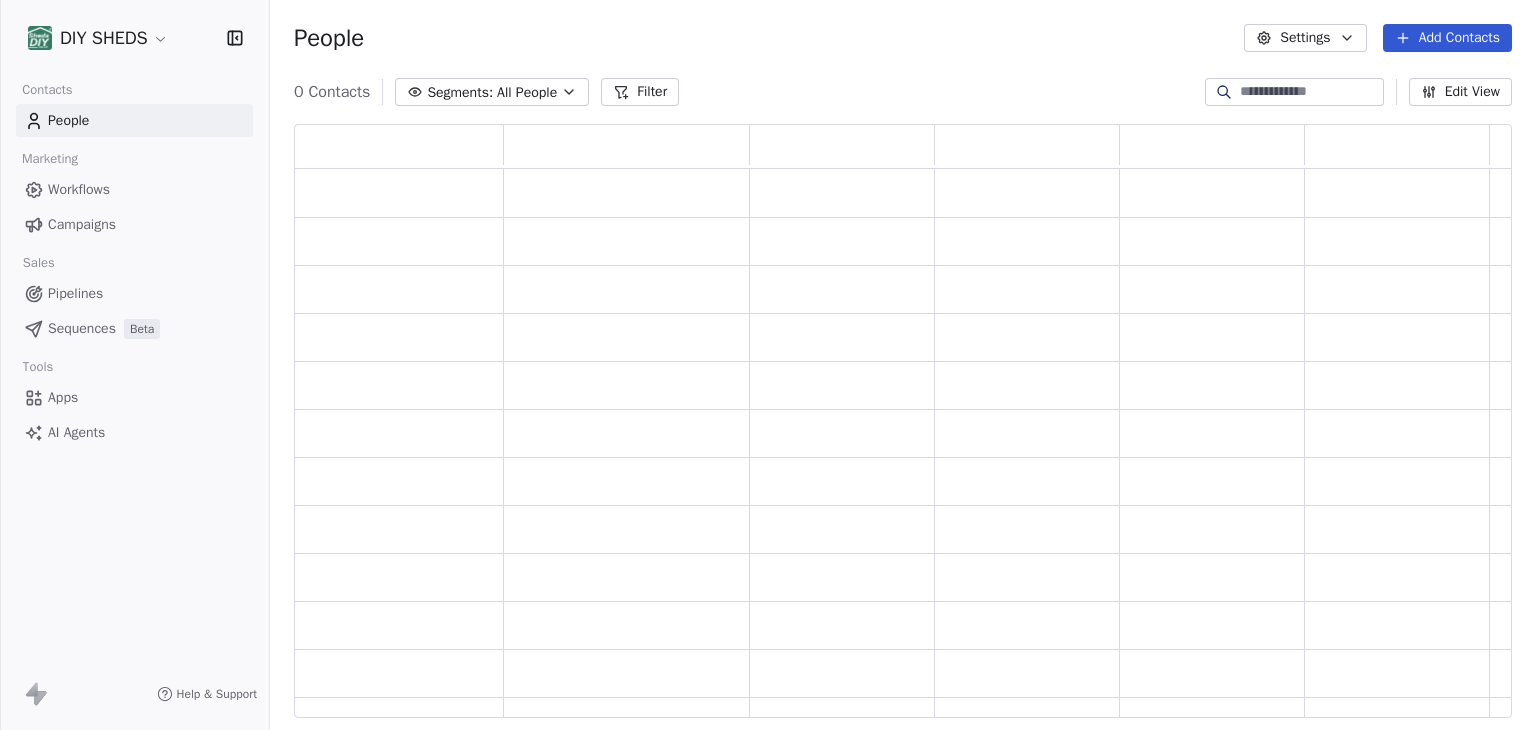 scroll, scrollTop: 16, scrollLeft: 16, axis: both 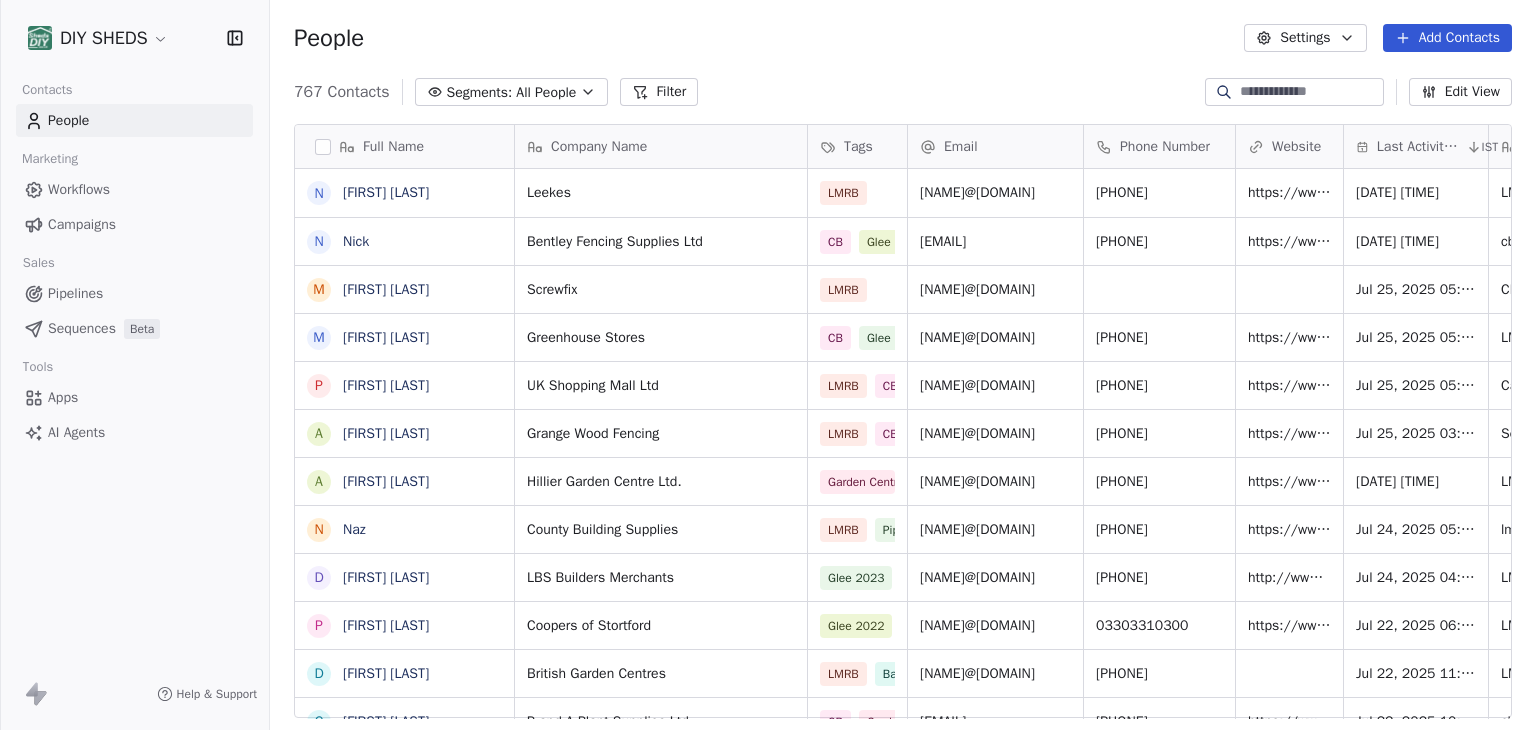 click on "DIY SHEDS Contacts People Marketing Workflows Campaigns Sales Pipelines Sequences Beta Tools Apps AI Agents Help & Support People Settings  Add Contacts 767 Contacts Segments: All People Filter  Edit View Tag Add to Sequence Export Full Name N Neil Davies N Nick M Mike Farrants M Matthew Ward P Peter Barsby-Robinson A Anthony Micklewright A Antony Flooks N Naz D David Thomas P Phillipa Hope D Dan Kirby C Chris Makepiece R Ryan Barnard D Dave K Ken Evans M Mark Wilkinson D Denzil Senior B Bill Saywood o online@burford.co.uk i info@greenhousepeople.co.uk R Rachael Maiden G Gary Slater K Kathleen w website@palmcentre.co.uk B Brett Sheridan j jon@brownes-gc.co.uk B Baggy Tiwana B Brian Ridley-Jones j john birch R Rube D Del Romani S Satty Jutla ﻿Company Name Tags Email Phone Number Website Last Activity Date IST Notes Leekes LMRB ndavies@leekes.co.uk 07970 234470 https://www.leekes.co.uk Jul 25, 2025 07:18 PM LMRB x4 Text x1 Email x 1 Bentley Fencing Supplies Ltd CB Glee 2022 Tariffs Email Onboarding Screwfix" at bounding box center [768, 365] 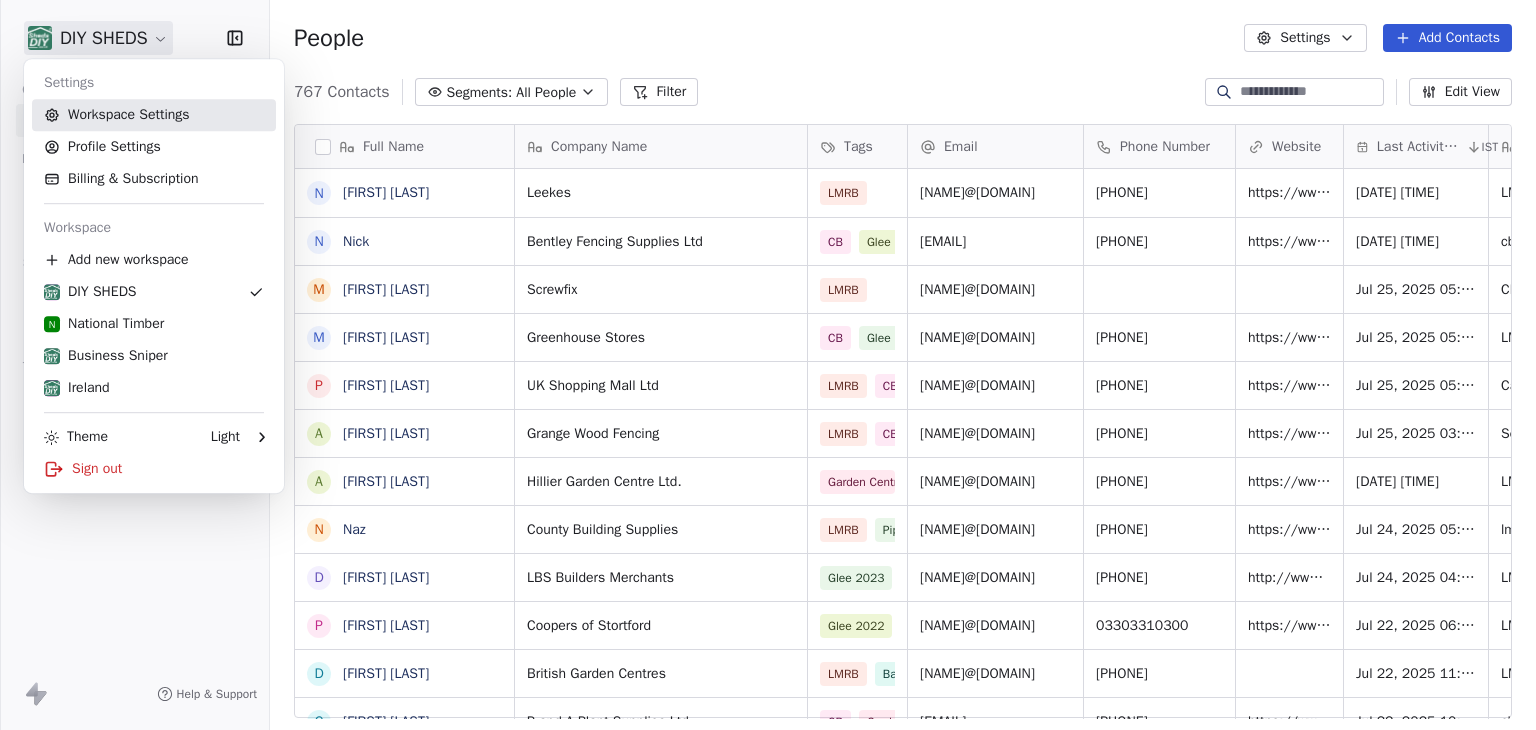 click on "Workspace Settings" at bounding box center [154, 115] 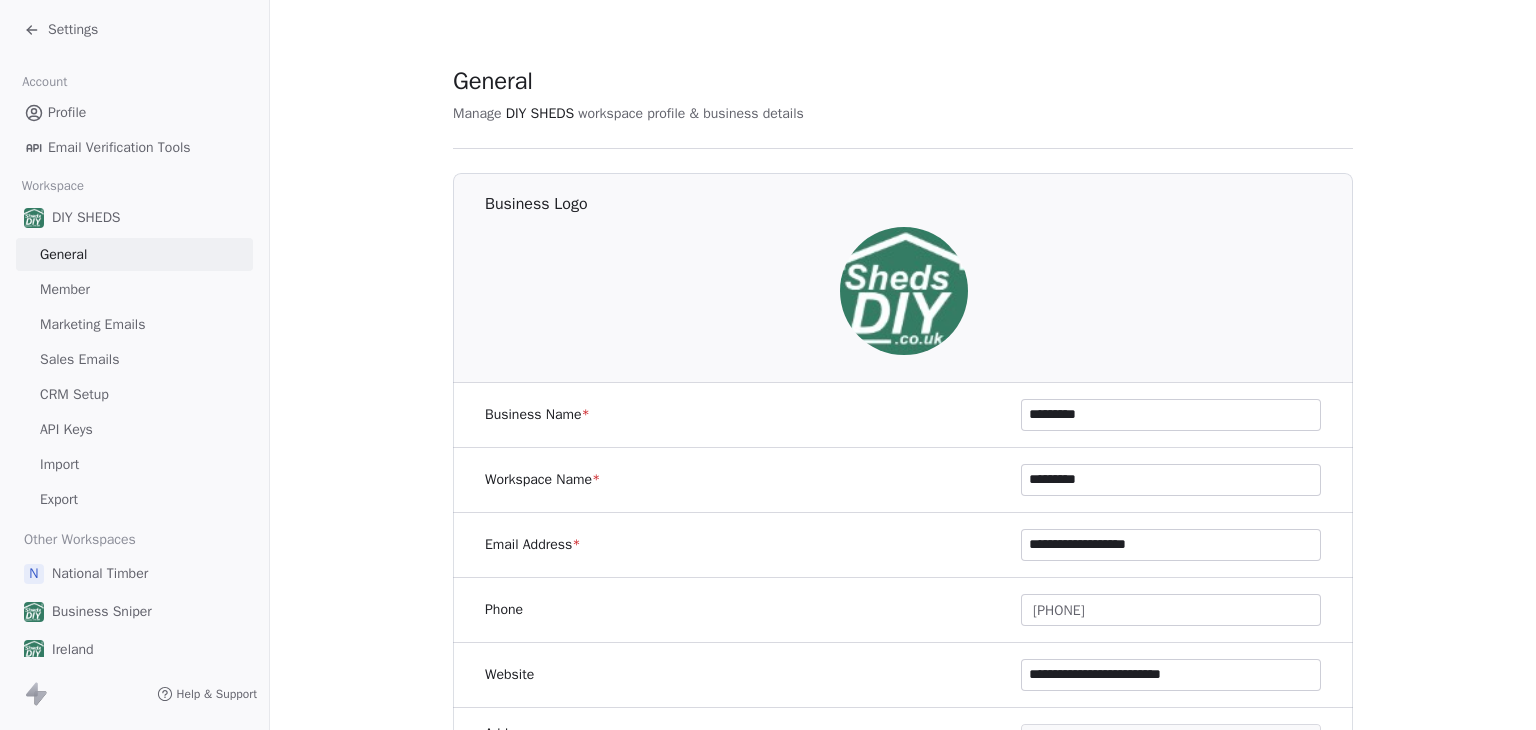 click on "Sales Emails" at bounding box center [79, 359] 